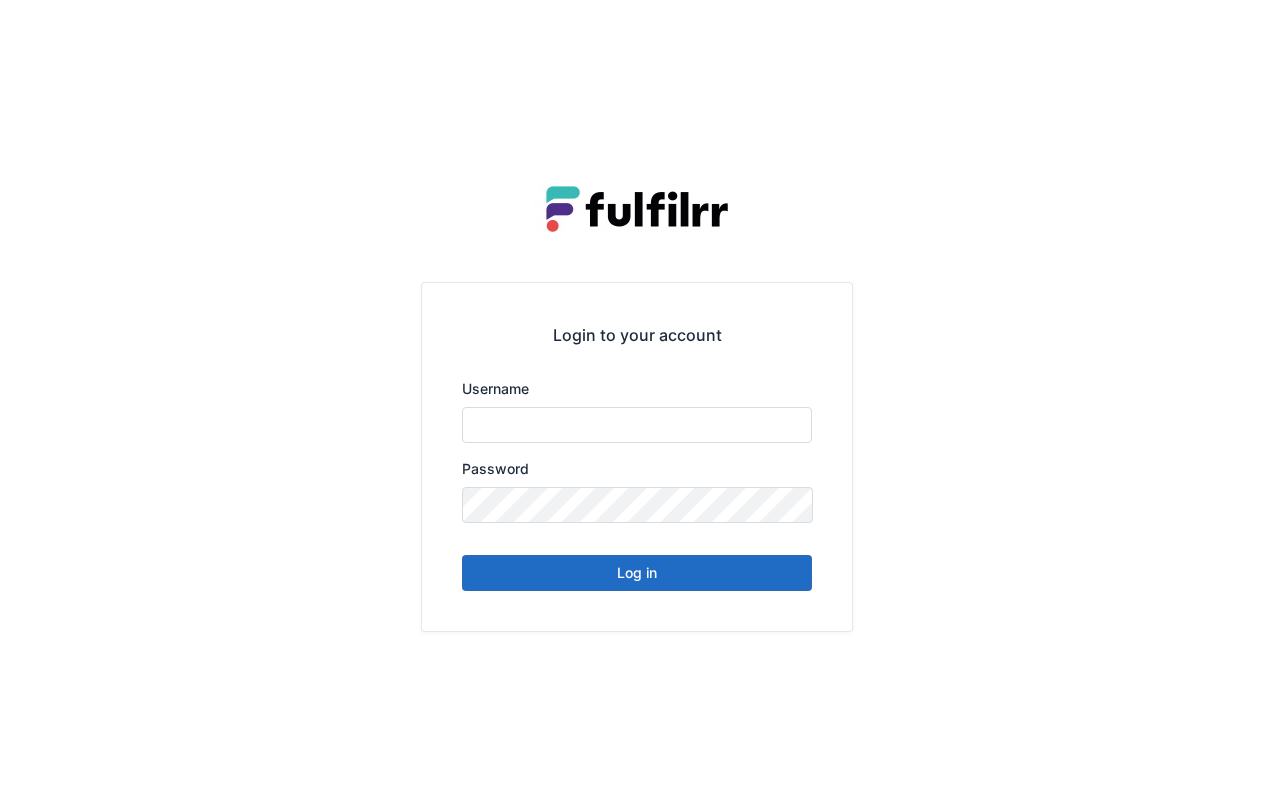 scroll, scrollTop: 0, scrollLeft: 0, axis: both 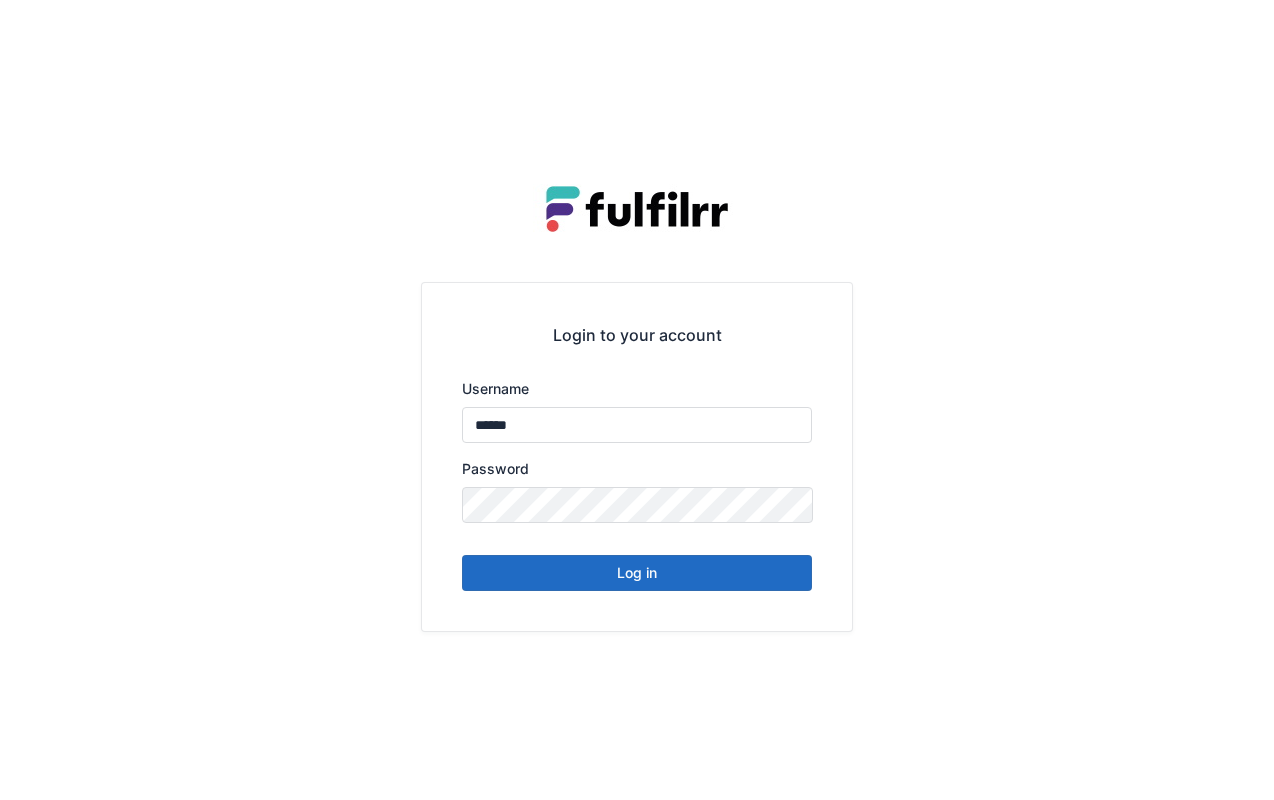 click on "Log in" at bounding box center (637, 573) 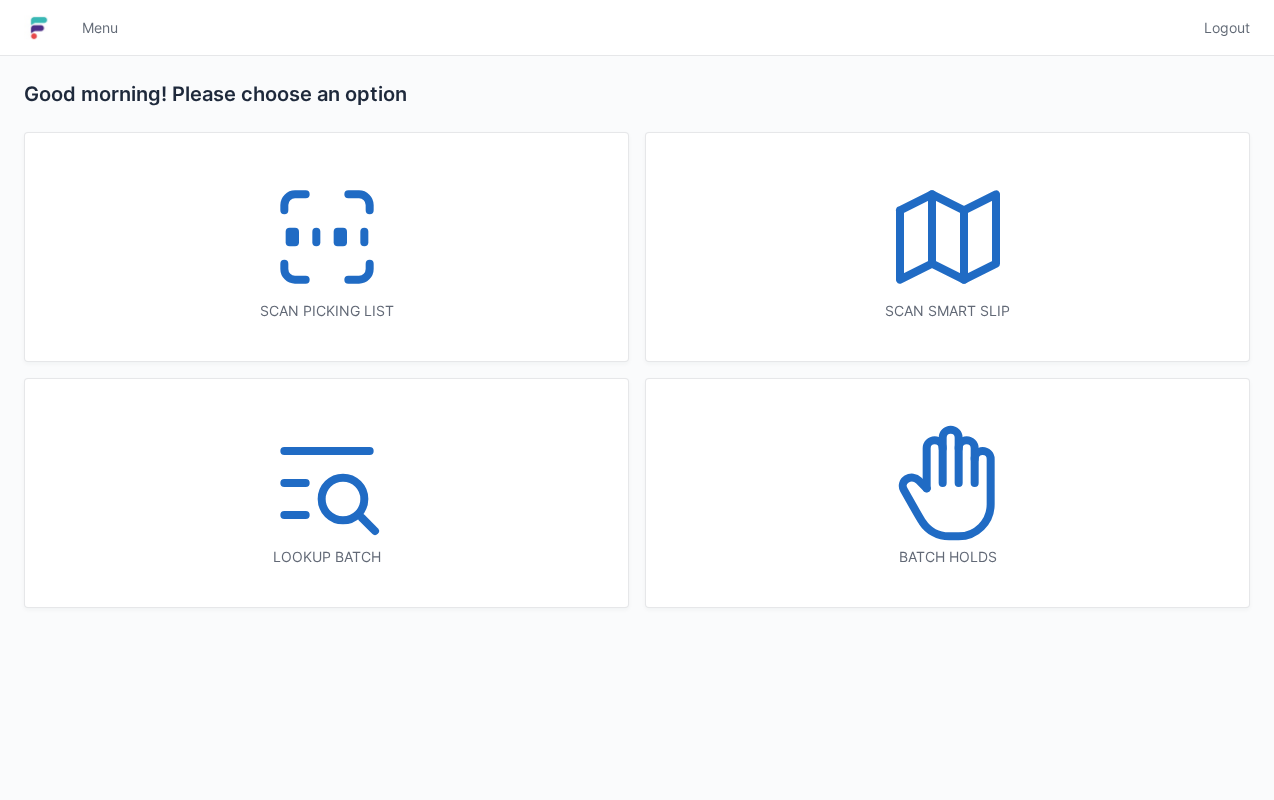 scroll, scrollTop: 0, scrollLeft: 0, axis: both 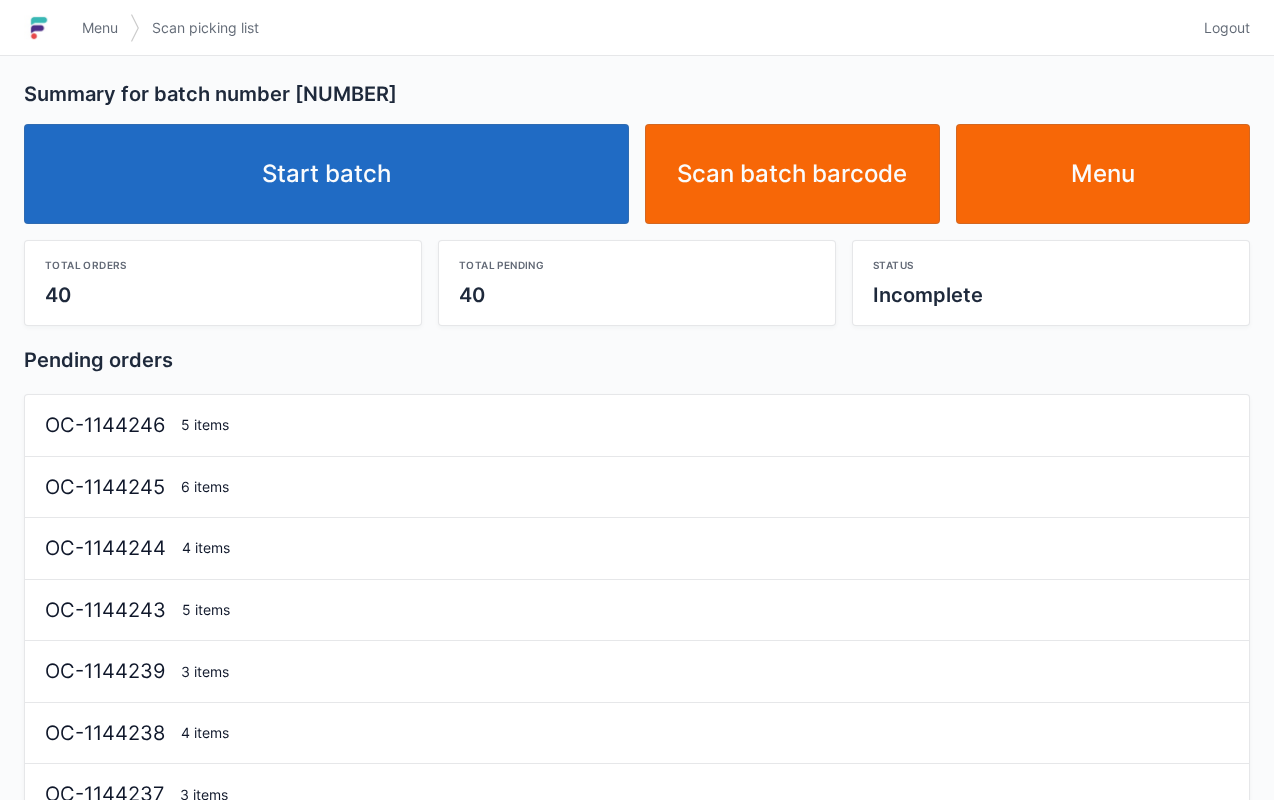click on "Start batch" at bounding box center (326, 174) 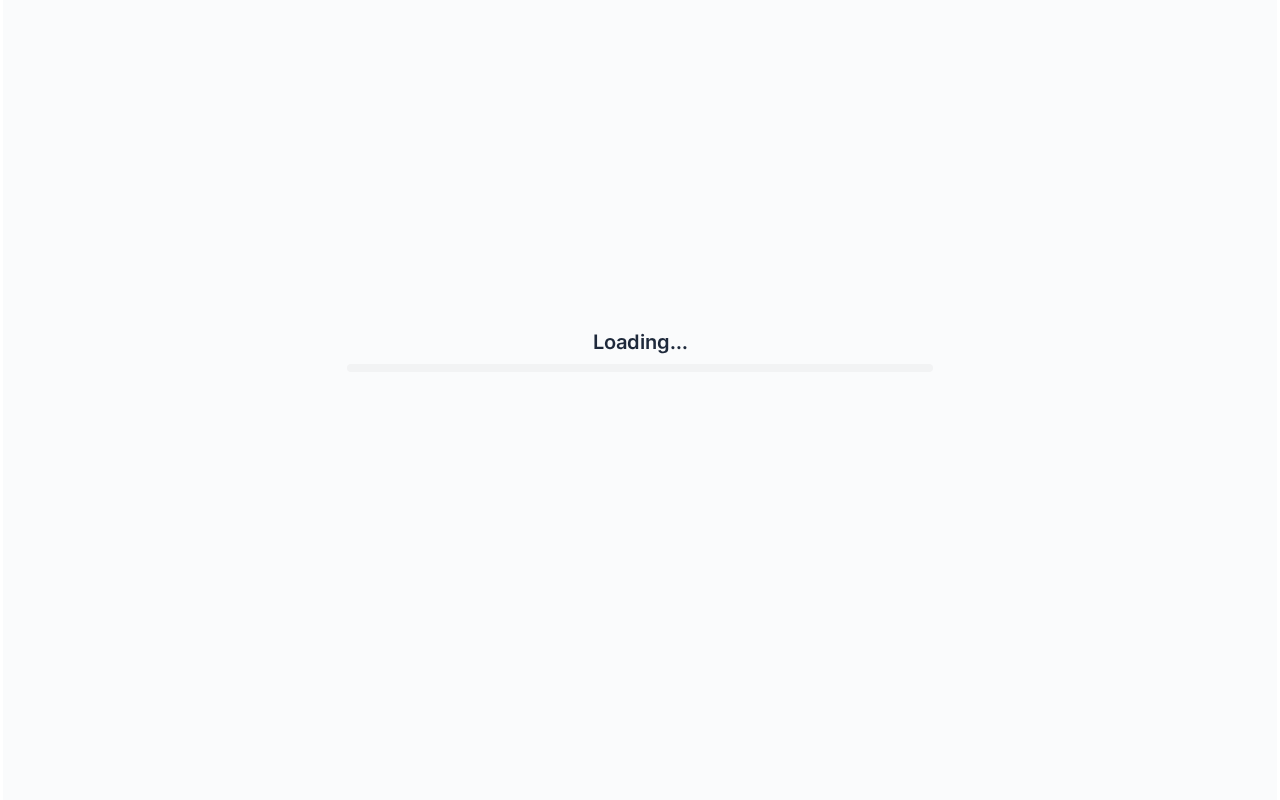 scroll, scrollTop: 0, scrollLeft: 0, axis: both 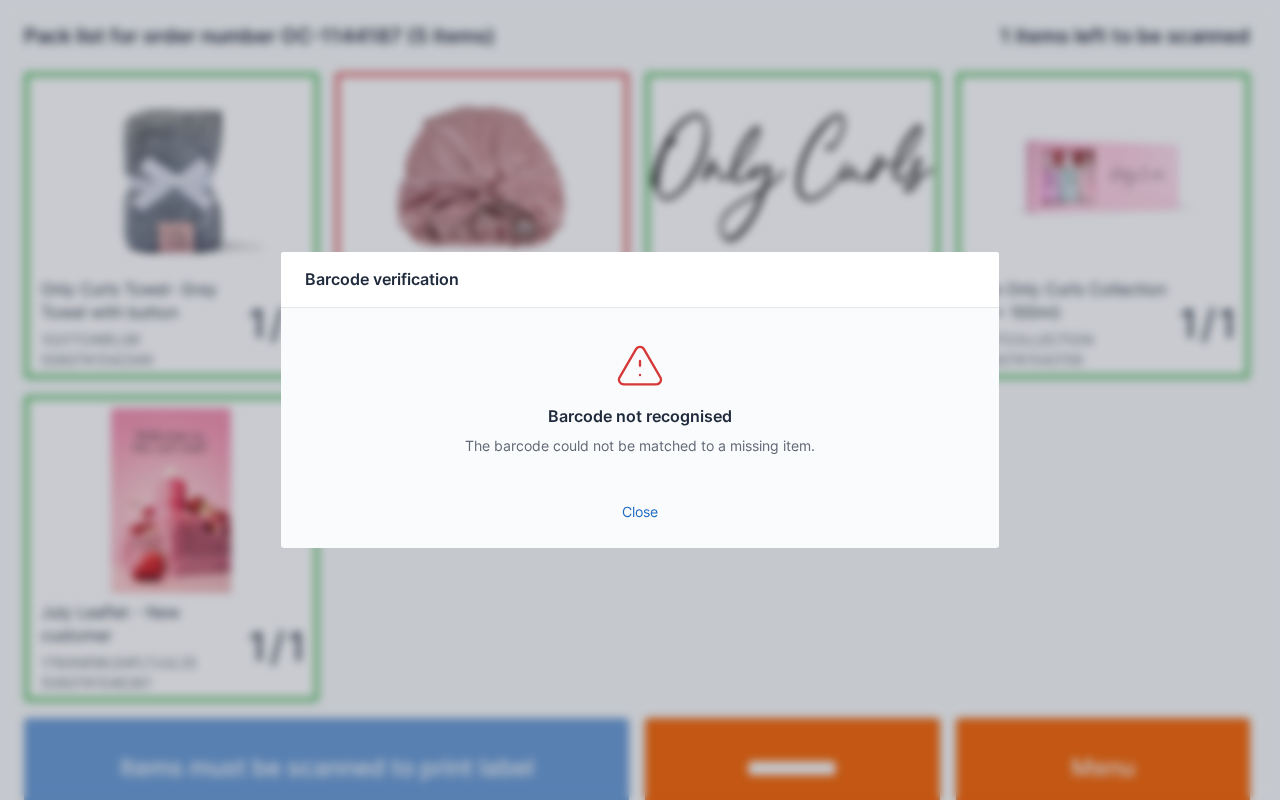 click on "Close" at bounding box center (640, 512) 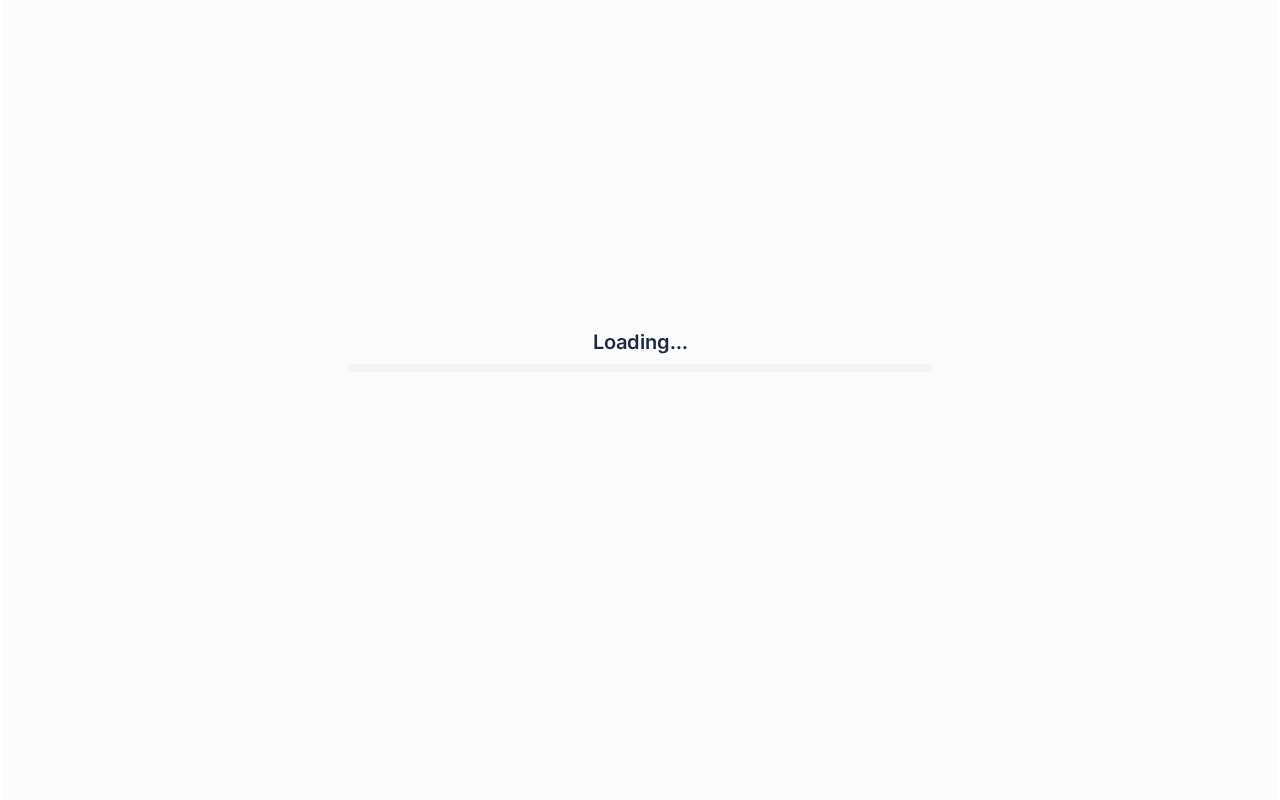 scroll, scrollTop: 0, scrollLeft: 0, axis: both 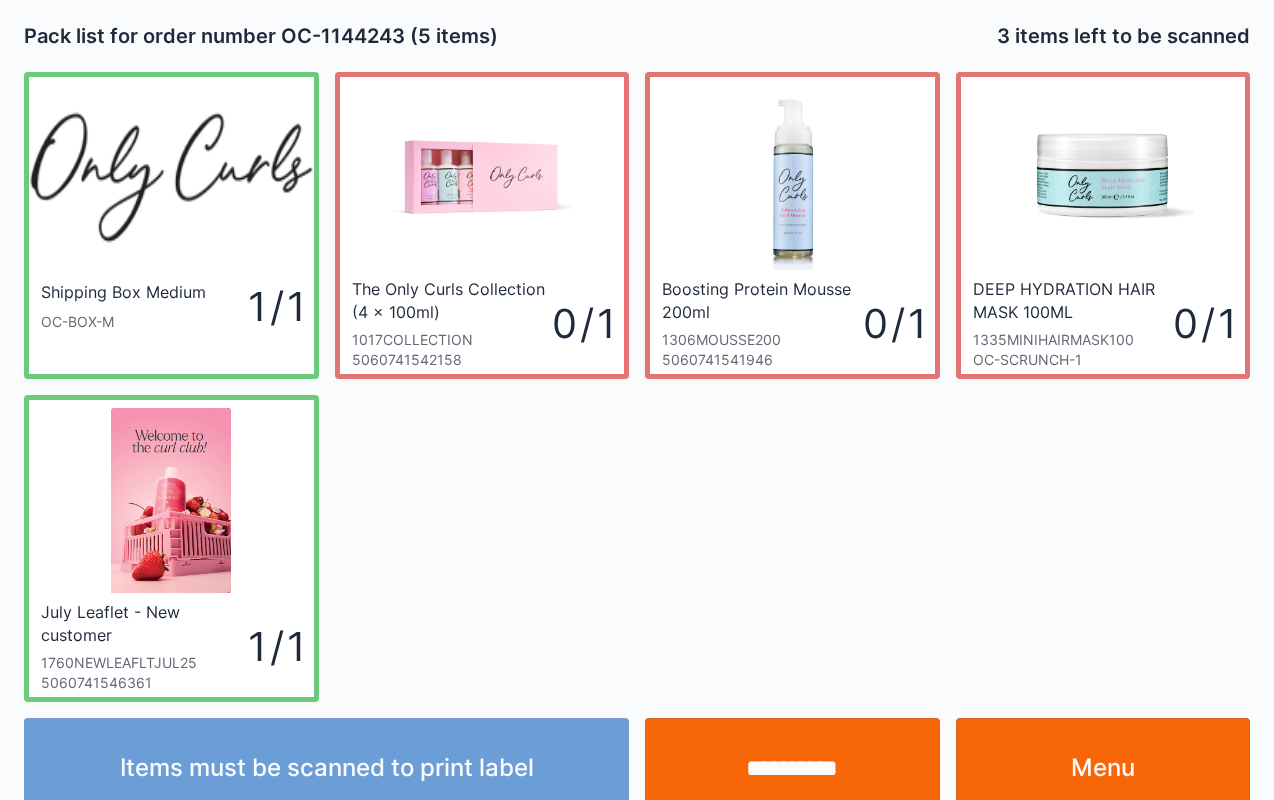 click on "**********" at bounding box center (792, 768) 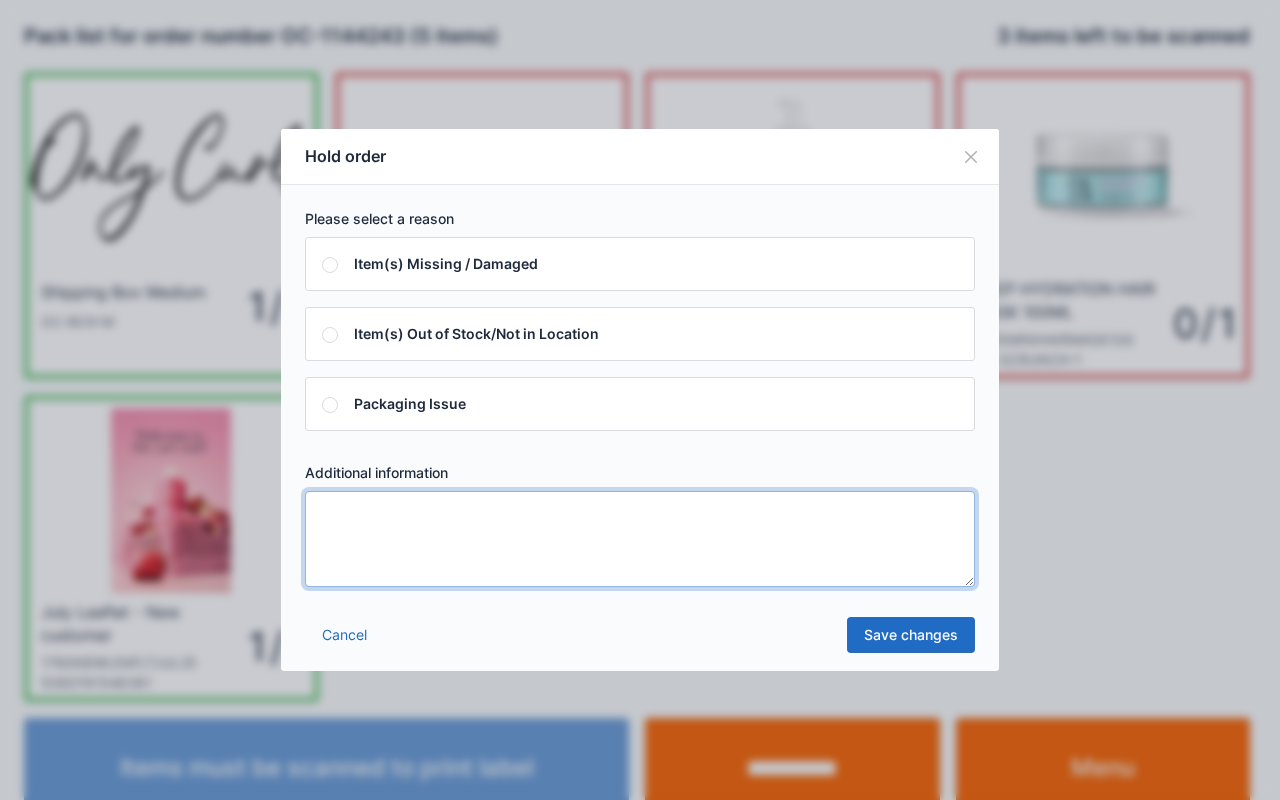 click at bounding box center [640, 539] 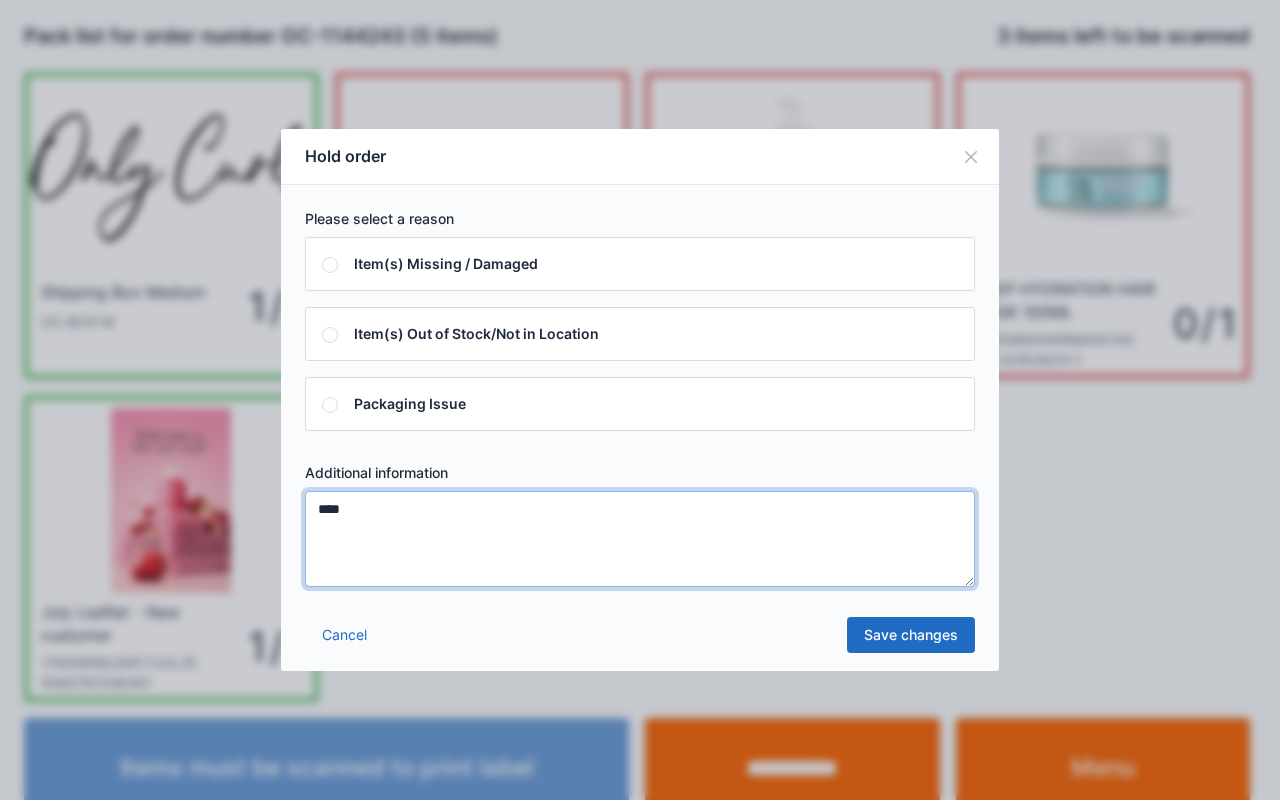 type on "****" 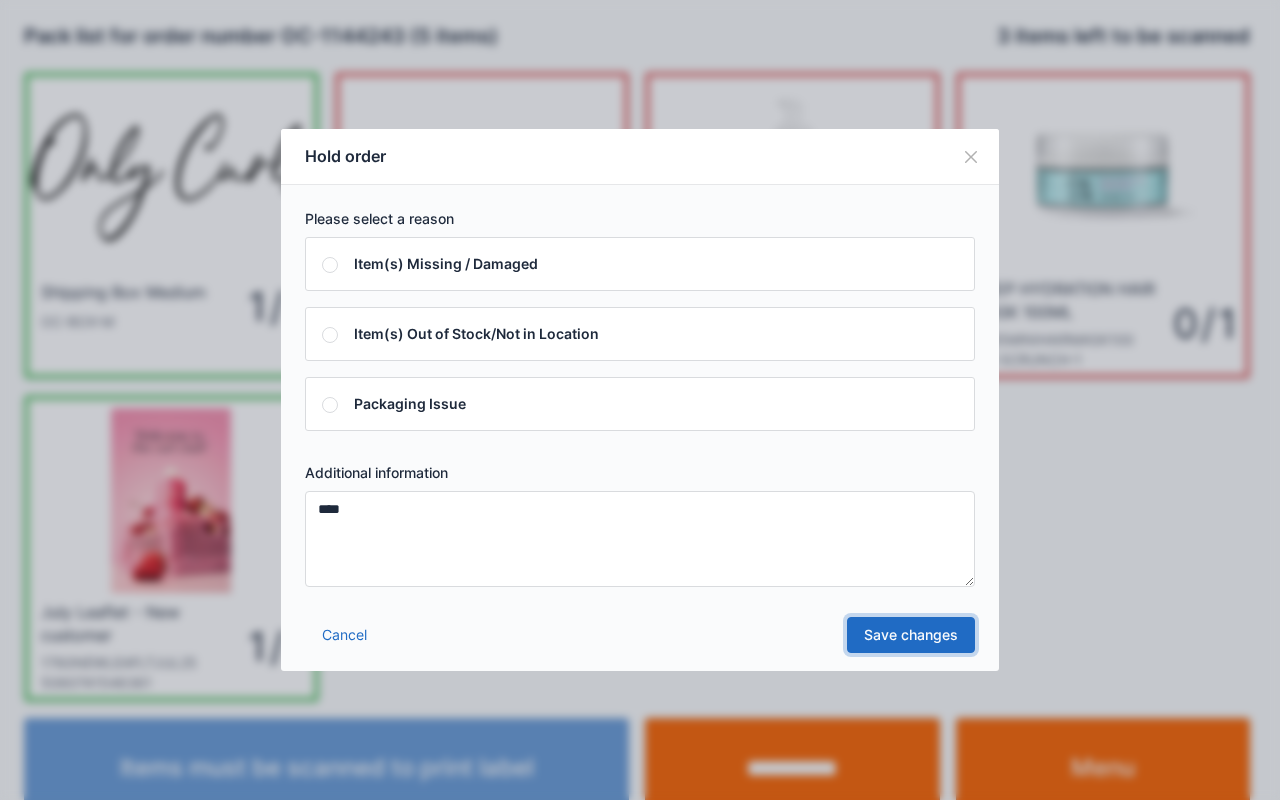 click on "Save changes" at bounding box center (911, 635) 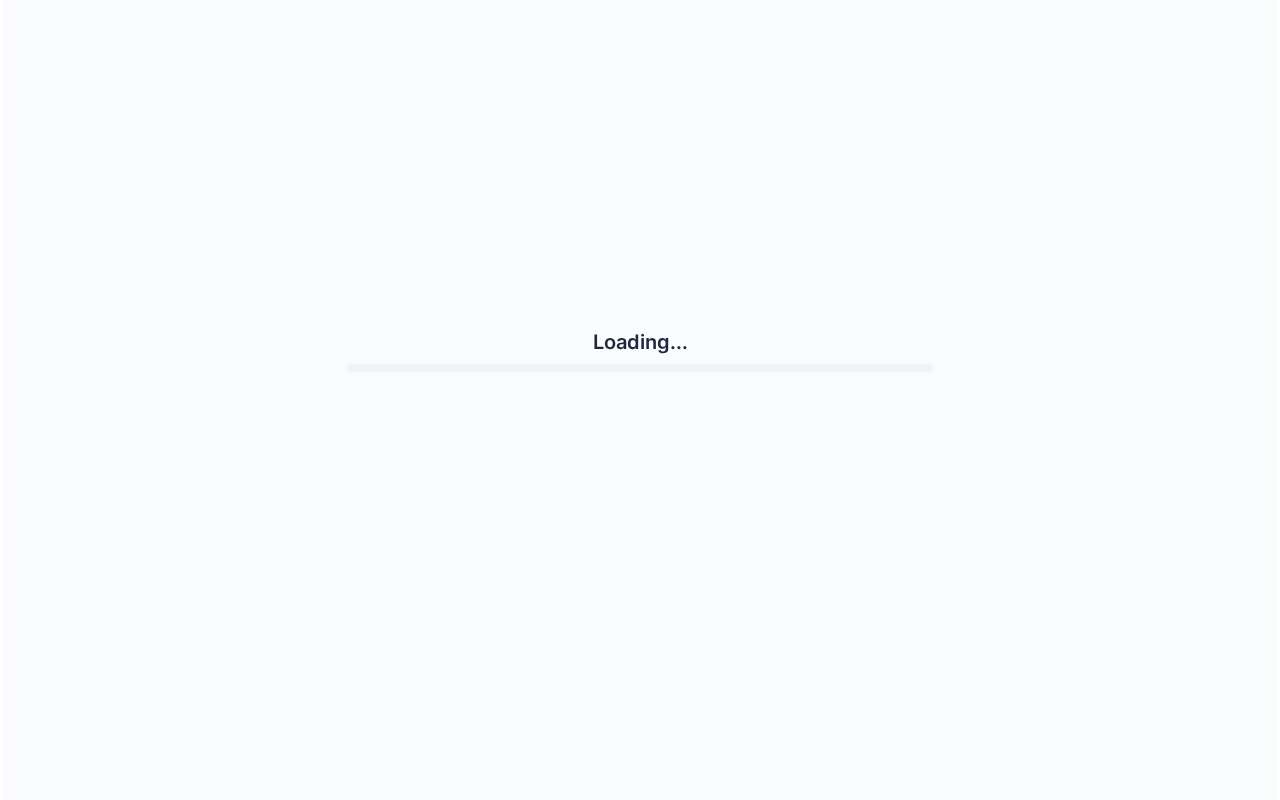 scroll, scrollTop: 0, scrollLeft: 0, axis: both 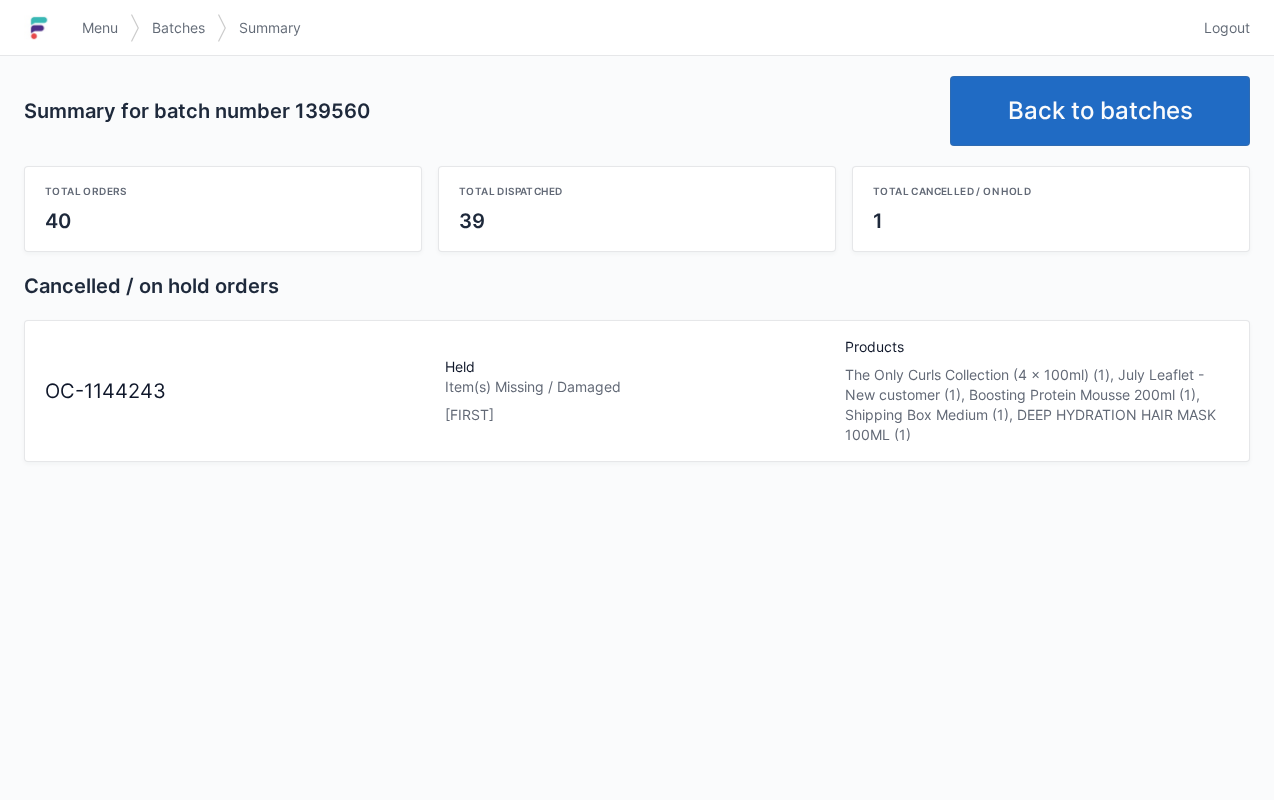 click on "Menu" at bounding box center (100, 28) 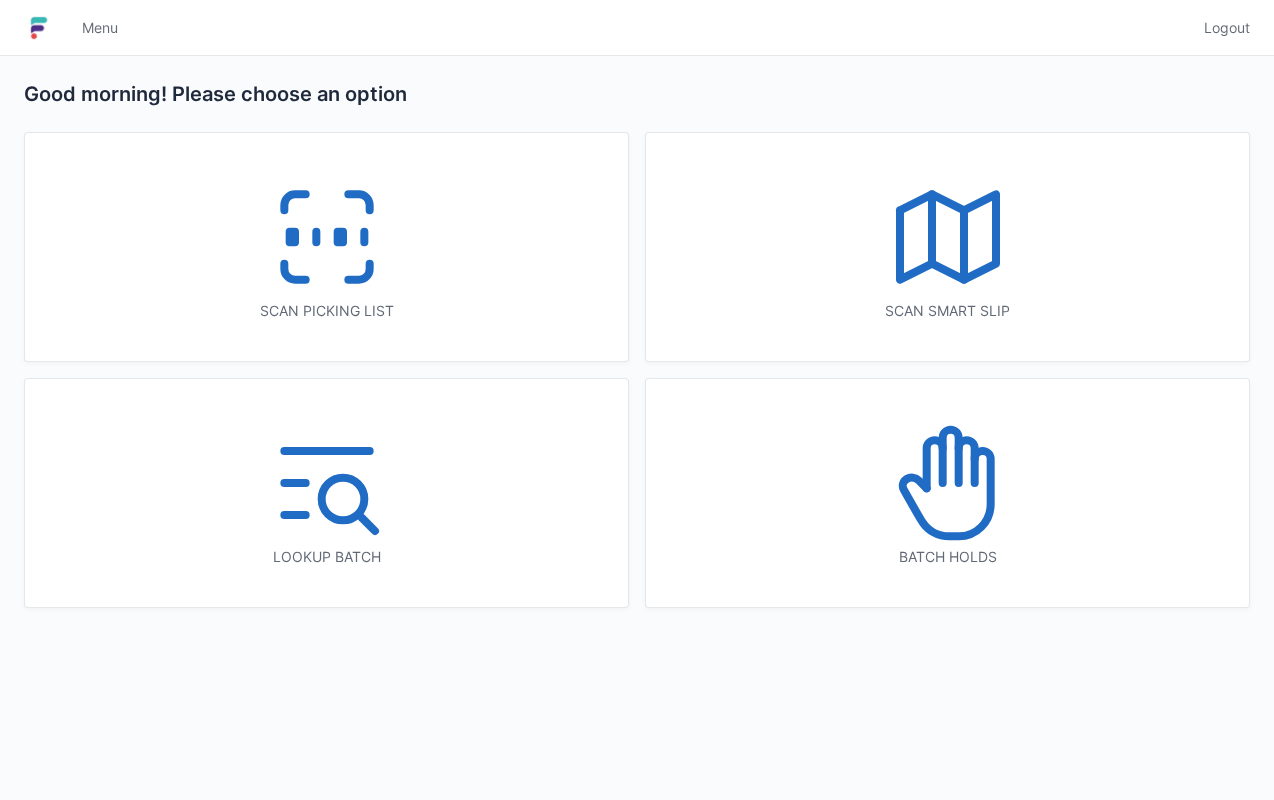 scroll, scrollTop: 0, scrollLeft: 0, axis: both 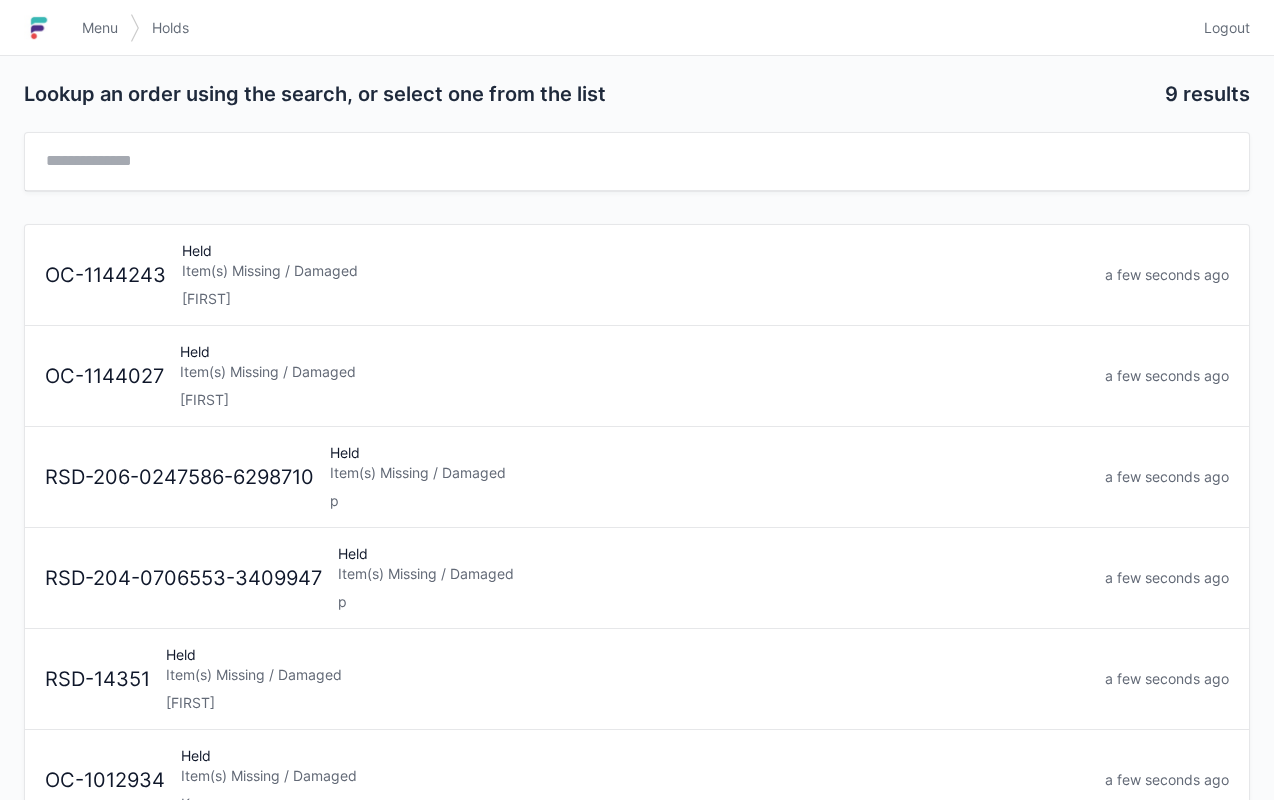 click on "Item(s) Missing / Damaged" at bounding box center [635, 271] 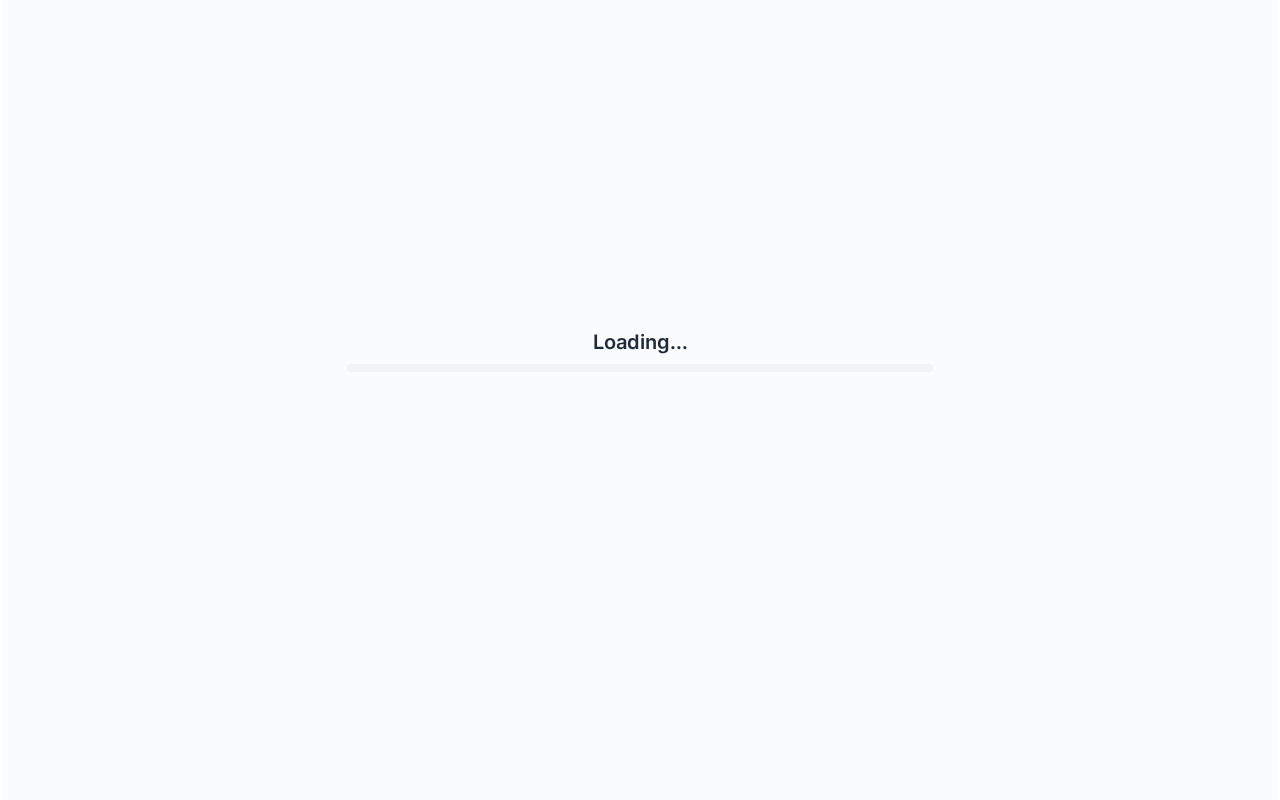 scroll, scrollTop: 0, scrollLeft: 0, axis: both 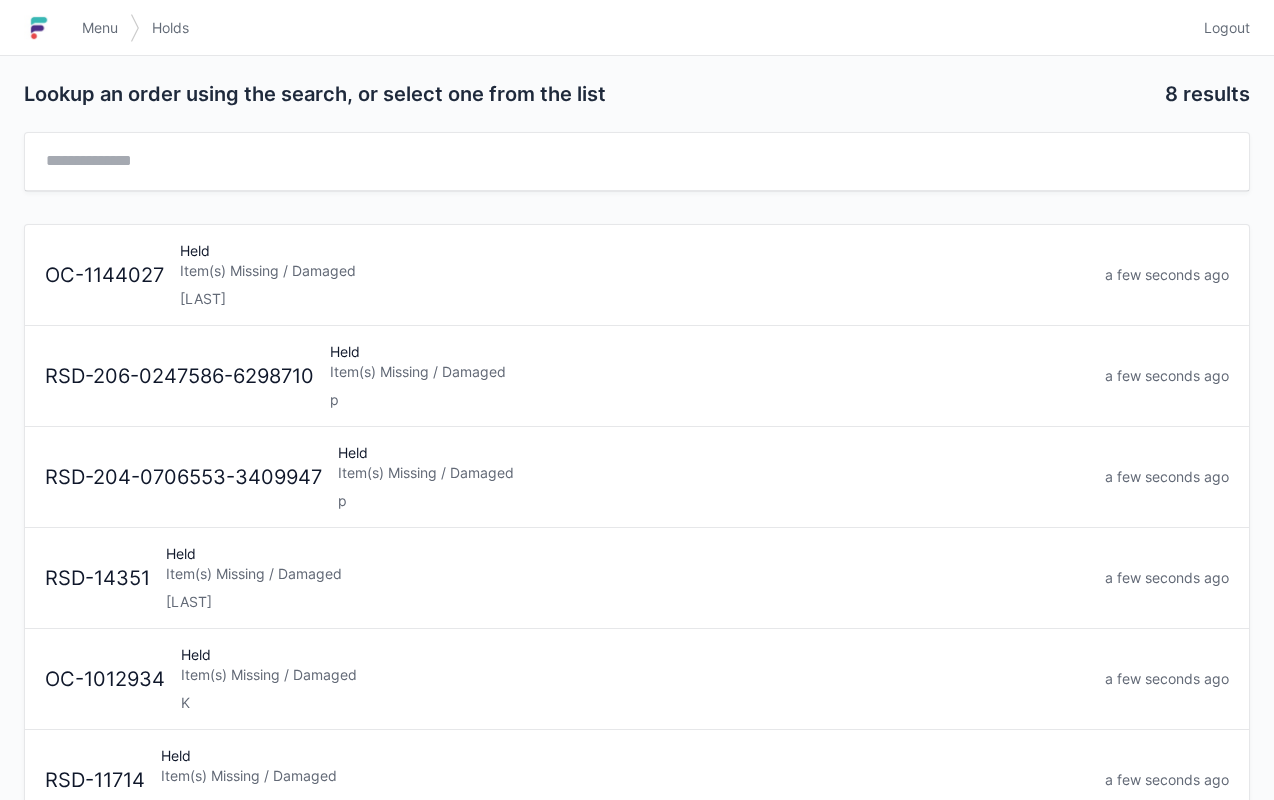 click on "Menu" at bounding box center (100, 28) 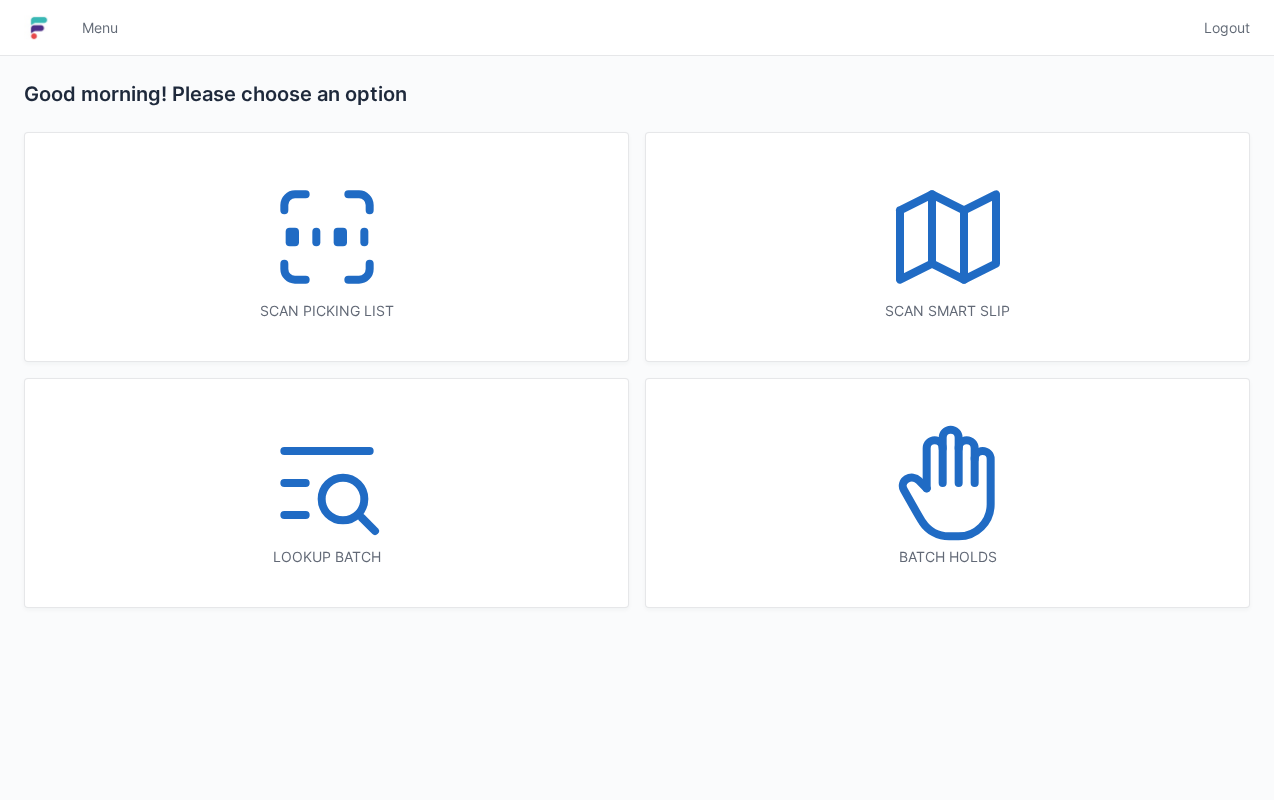 scroll, scrollTop: 0, scrollLeft: 0, axis: both 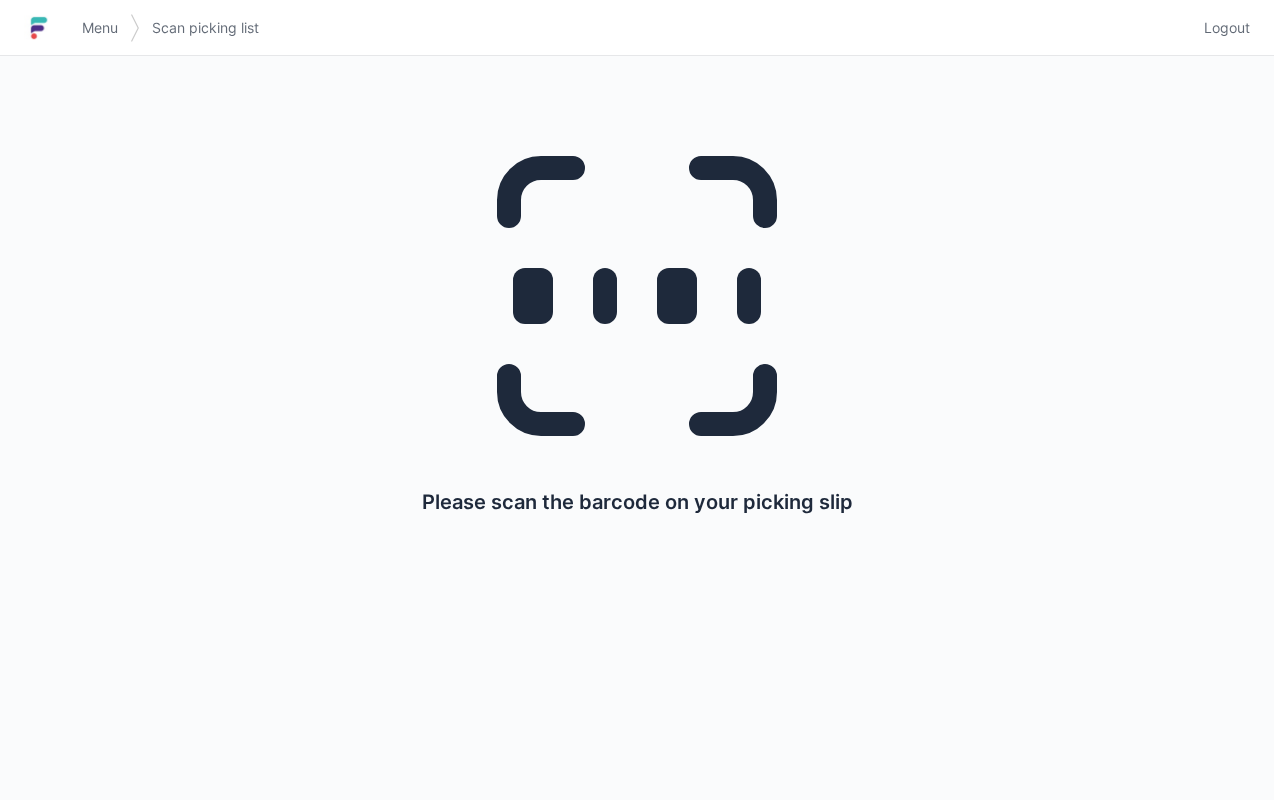 click on "Menu" at bounding box center (100, 28) 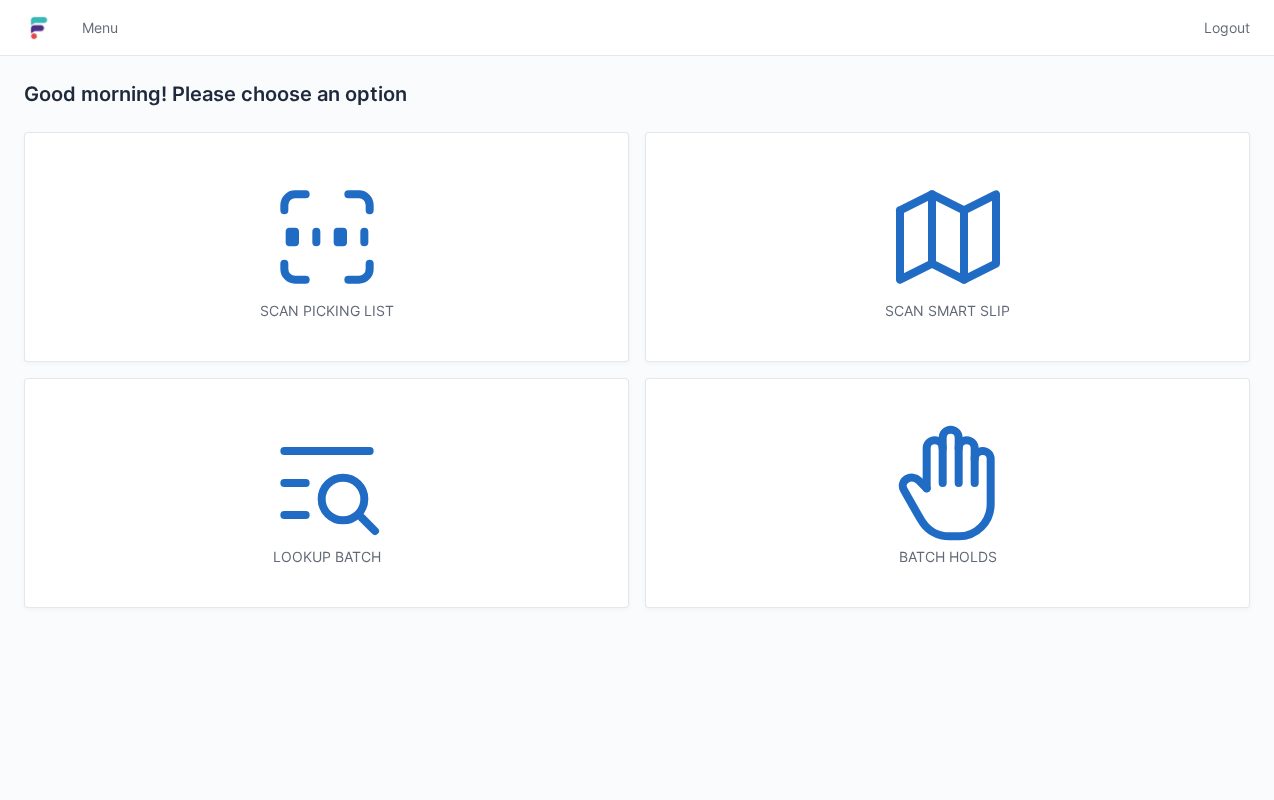 scroll, scrollTop: 0, scrollLeft: 0, axis: both 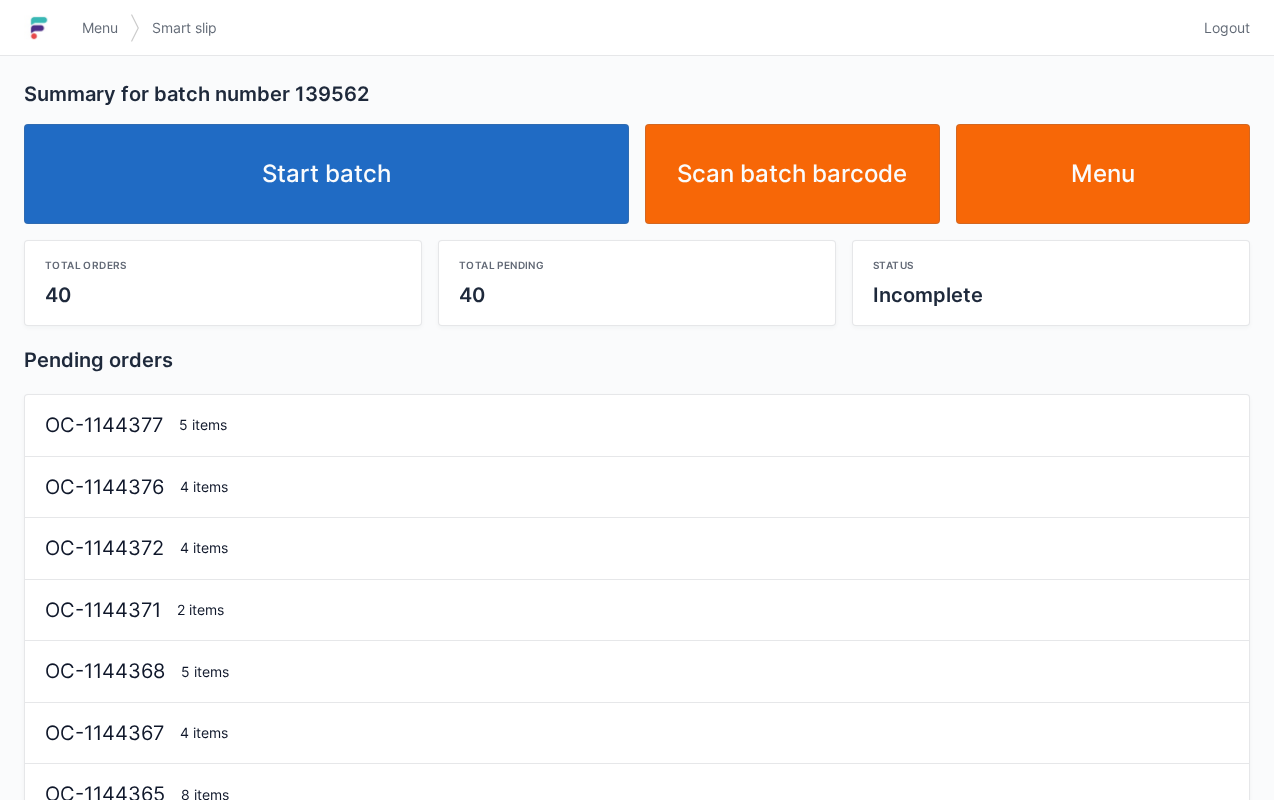 click on "Start batch" at bounding box center (326, 174) 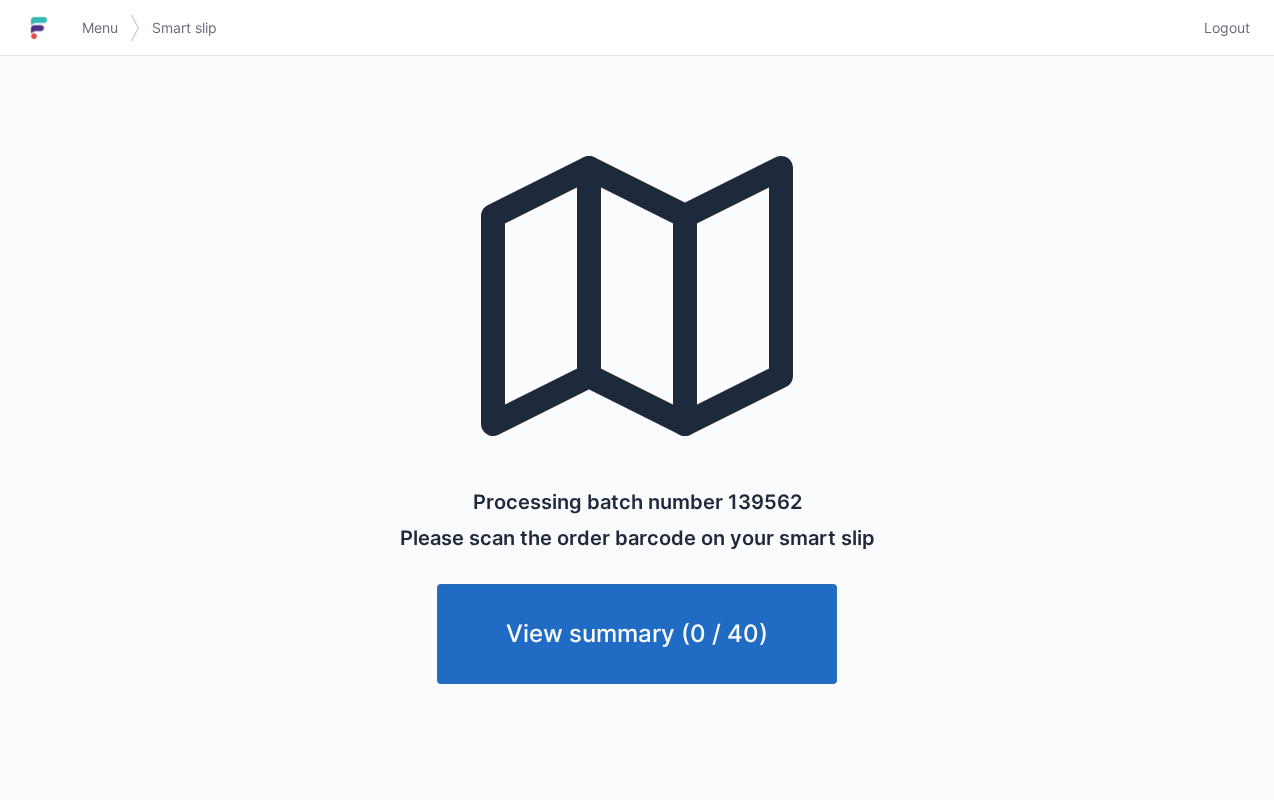 click on "Menu" at bounding box center [100, 28] 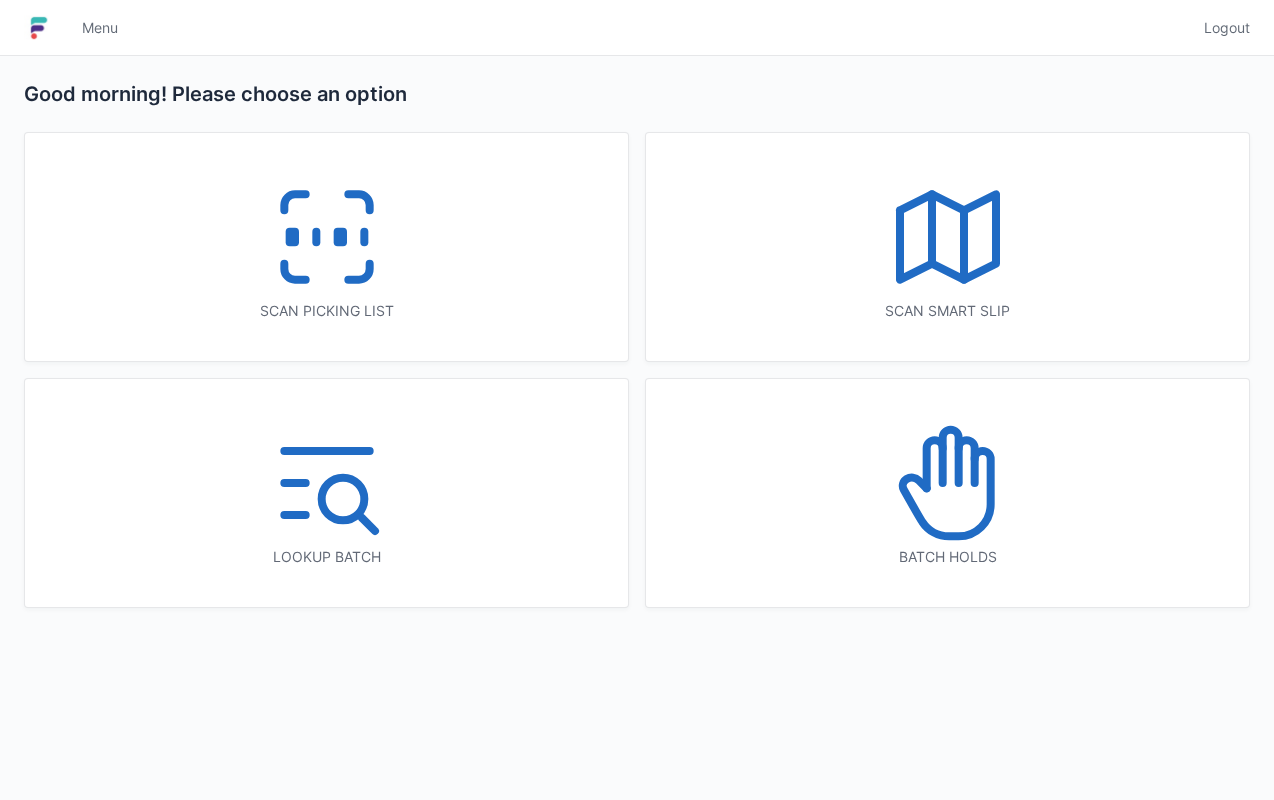 scroll, scrollTop: 0, scrollLeft: 0, axis: both 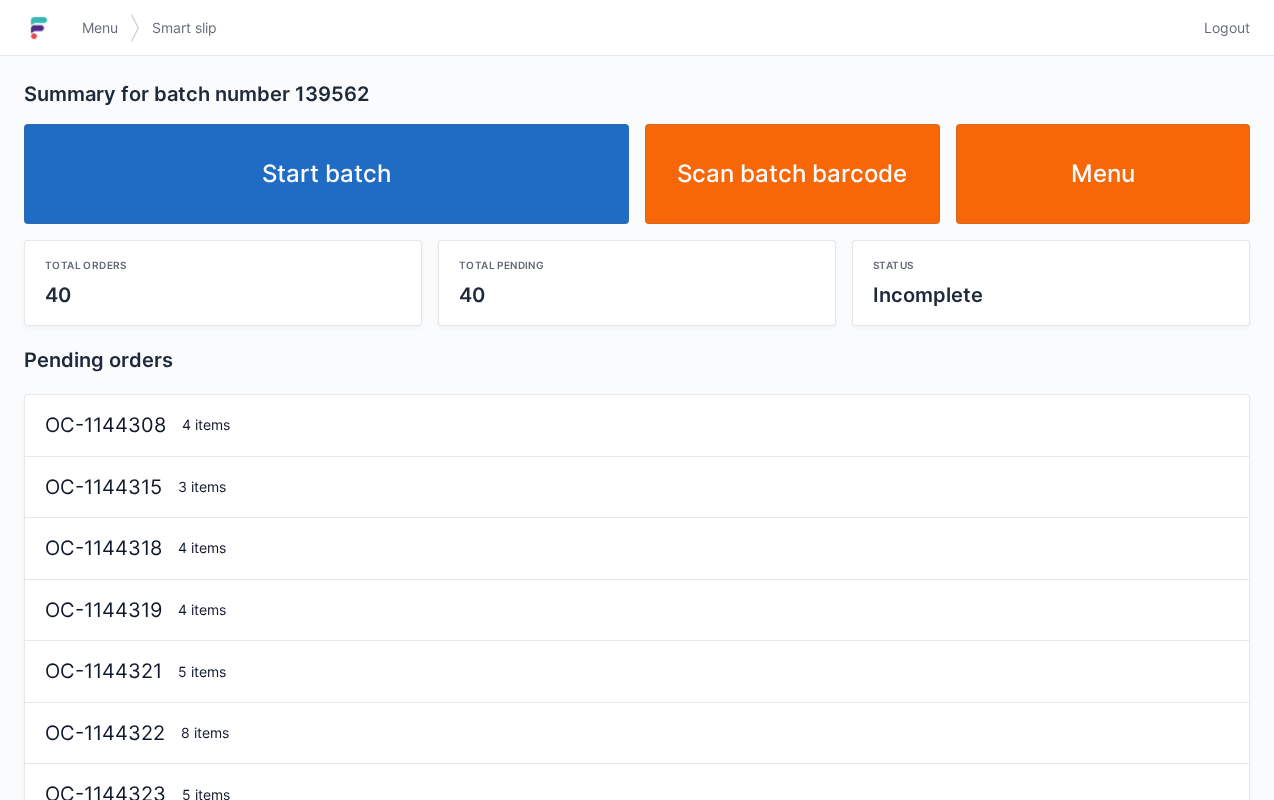 click on "Start batch" at bounding box center (326, 174) 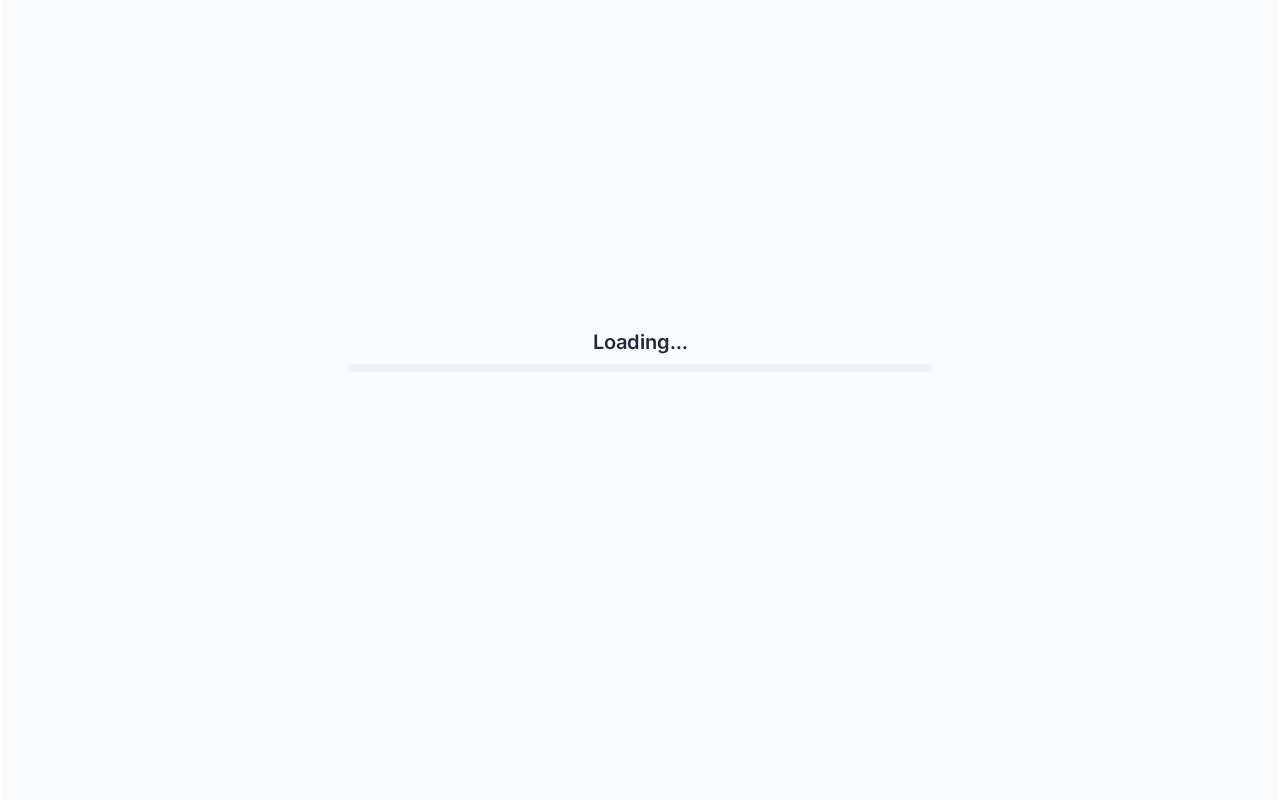 scroll, scrollTop: 0, scrollLeft: 0, axis: both 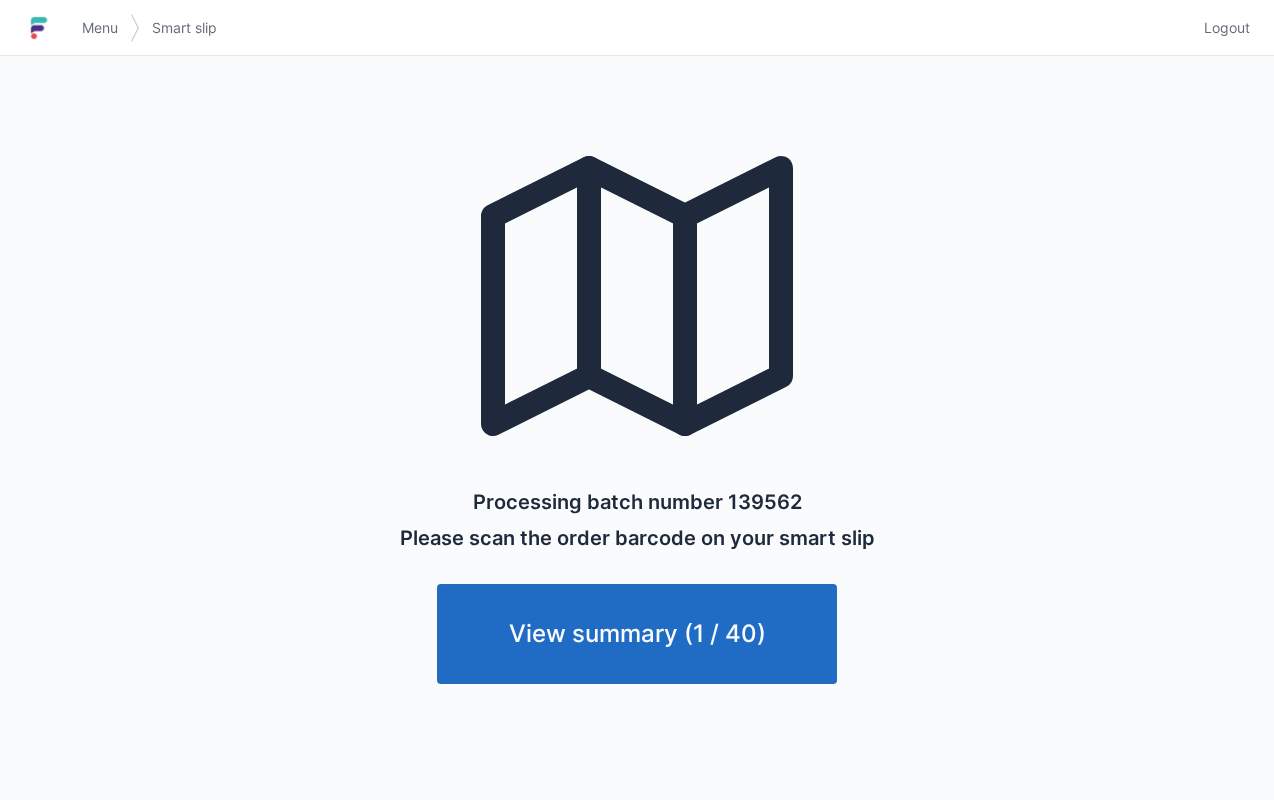 click on "Menu" at bounding box center (100, 28) 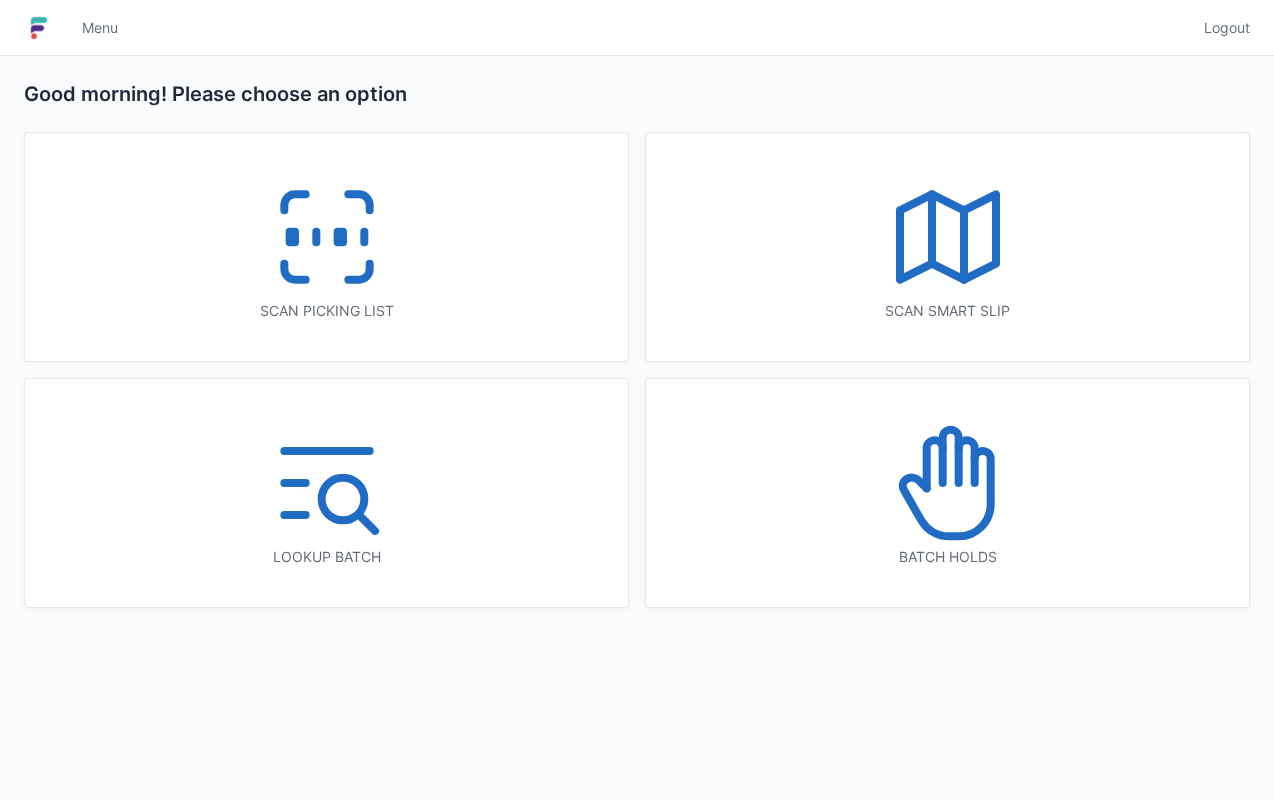 scroll, scrollTop: 0, scrollLeft: 0, axis: both 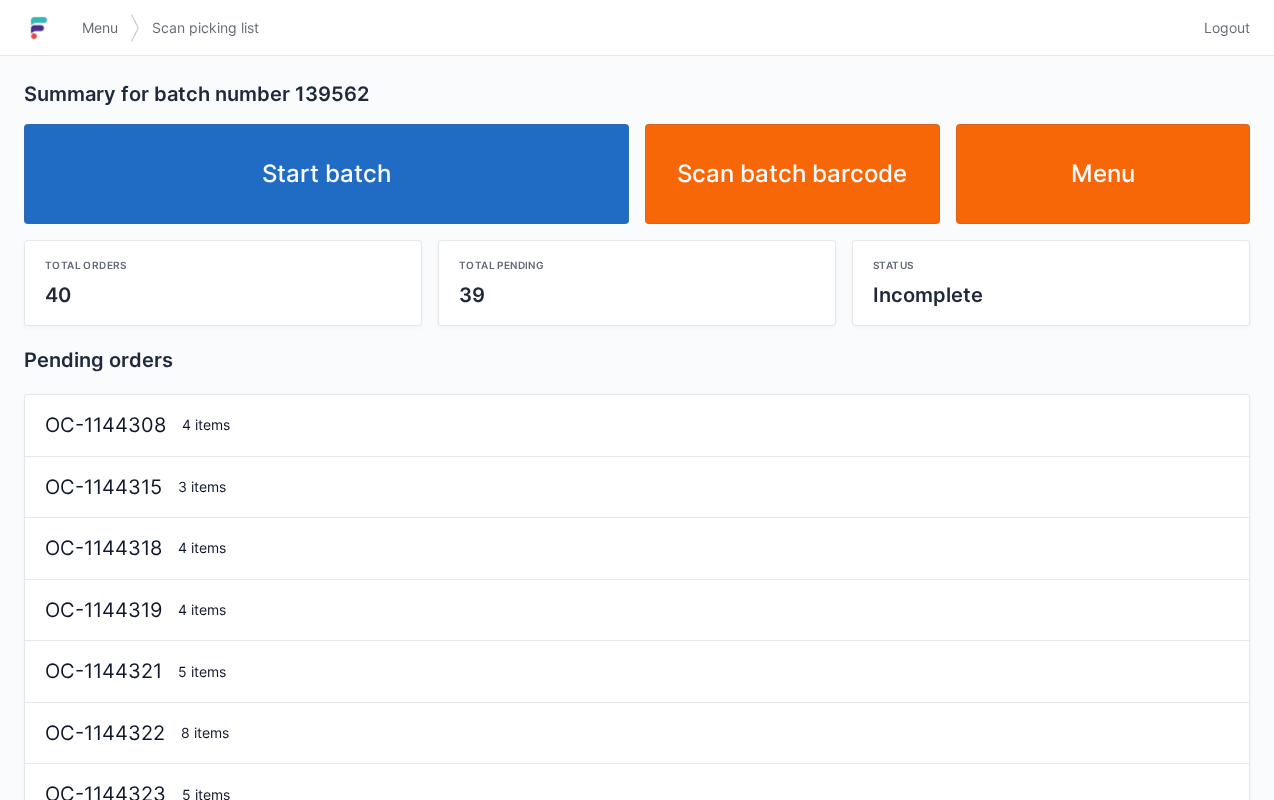 click on "Start batch" at bounding box center (326, 174) 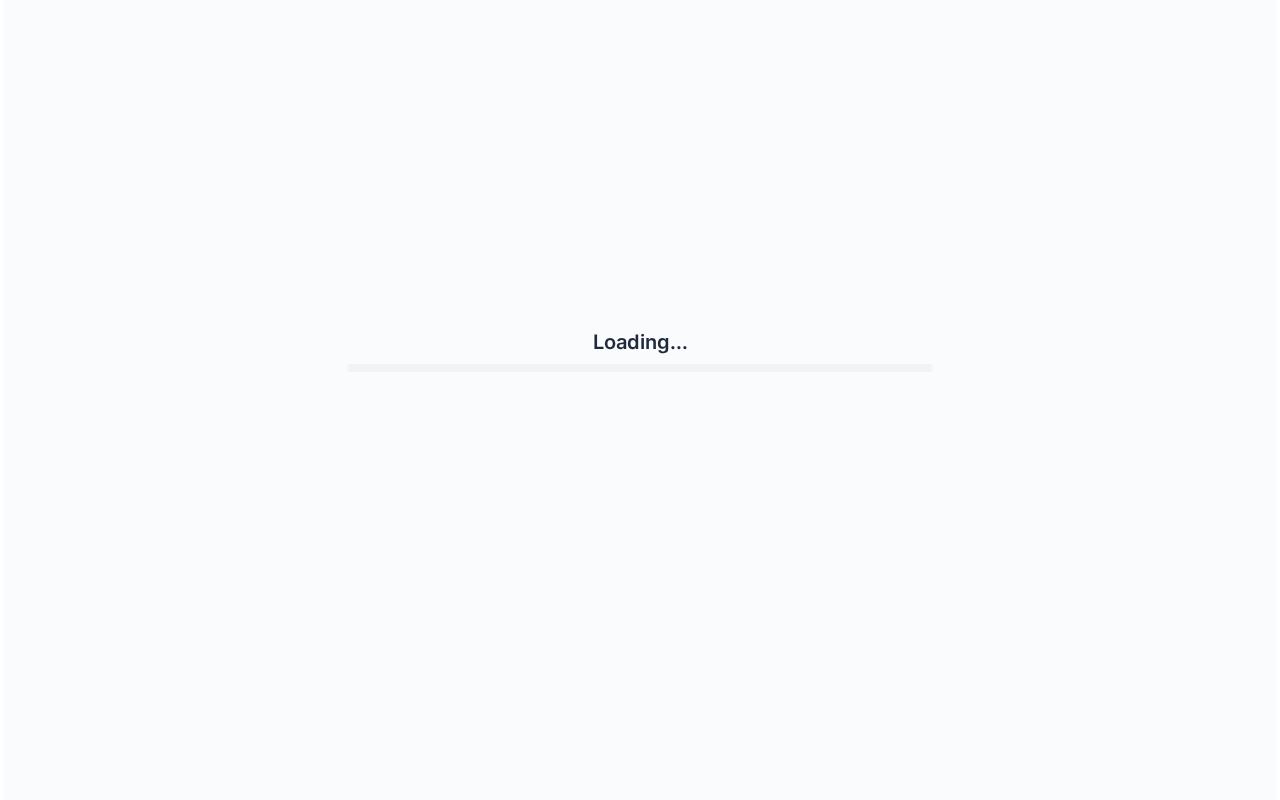 scroll, scrollTop: 0, scrollLeft: 0, axis: both 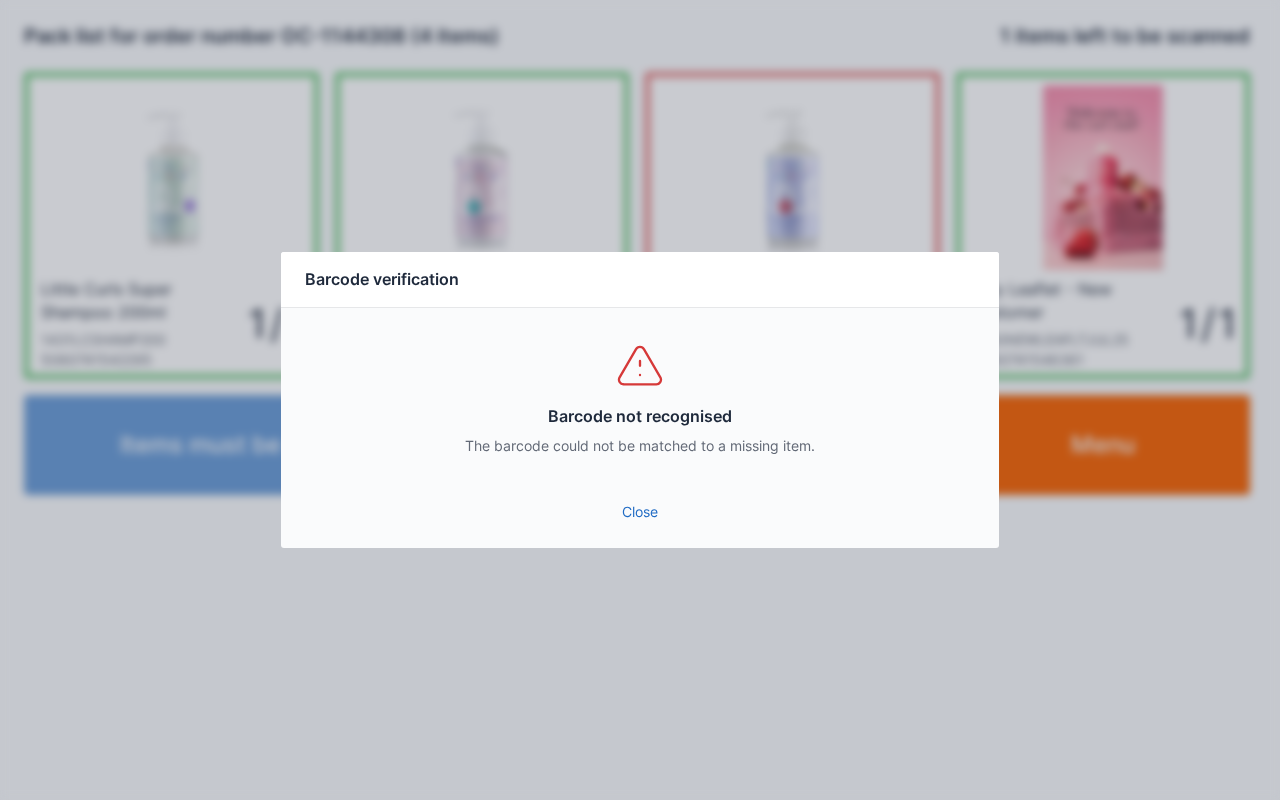 click on "Close" at bounding box center [640, 512] 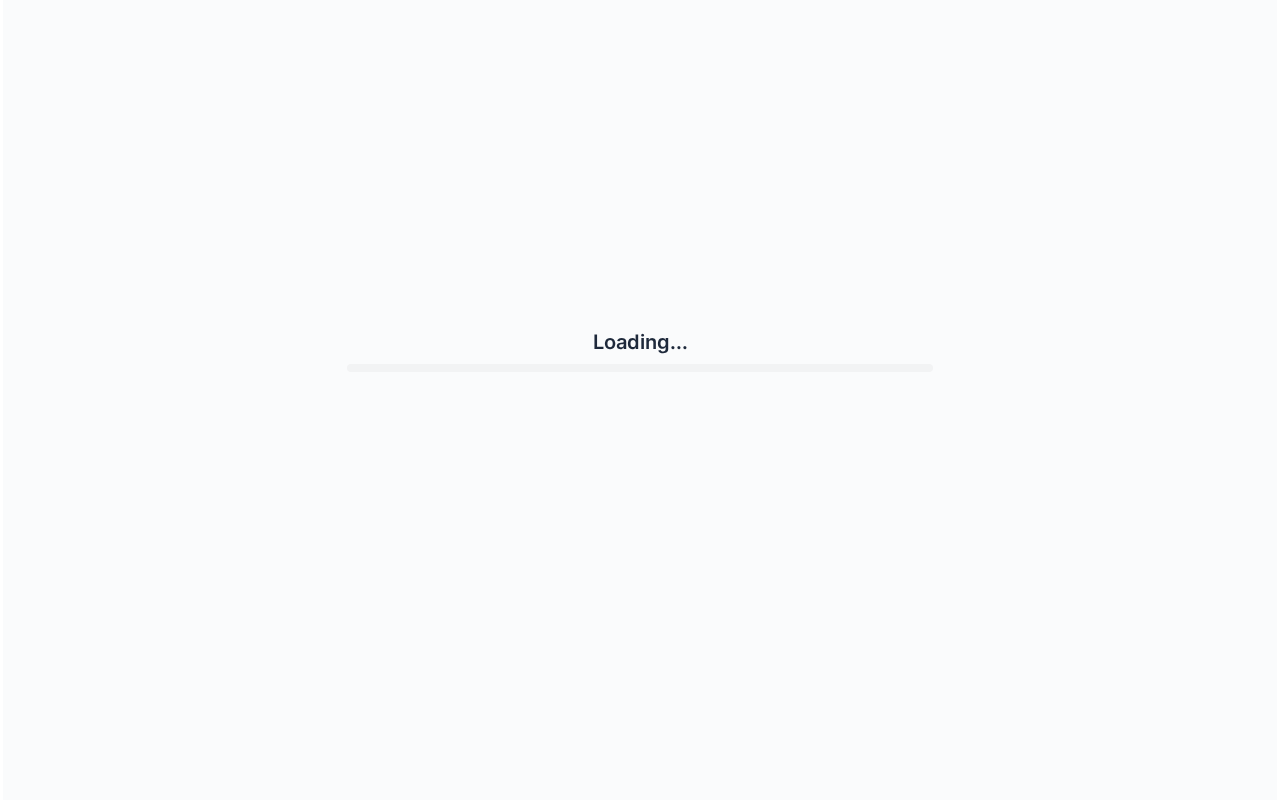 scroll, scrollTop: 0, scrollLeft: 0, axis: both 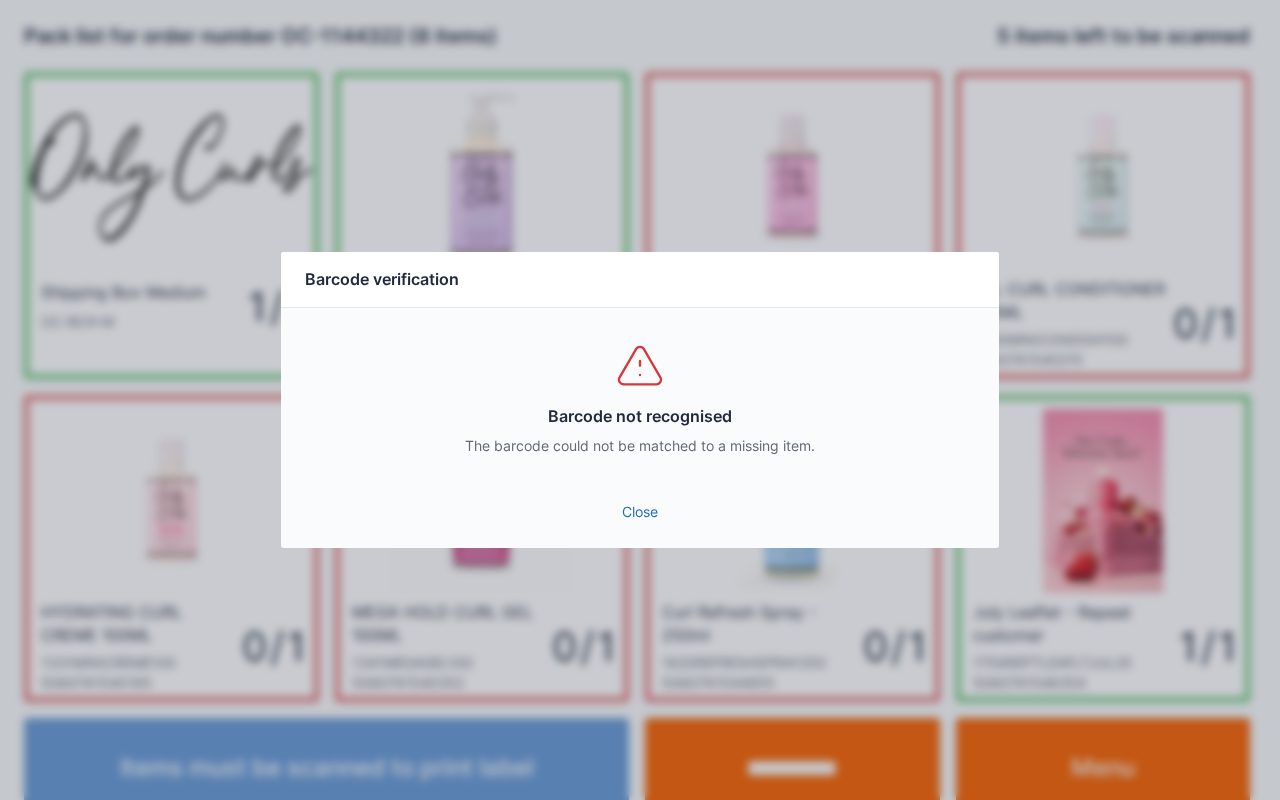 click on "Close" at bounding box center (640, 512) 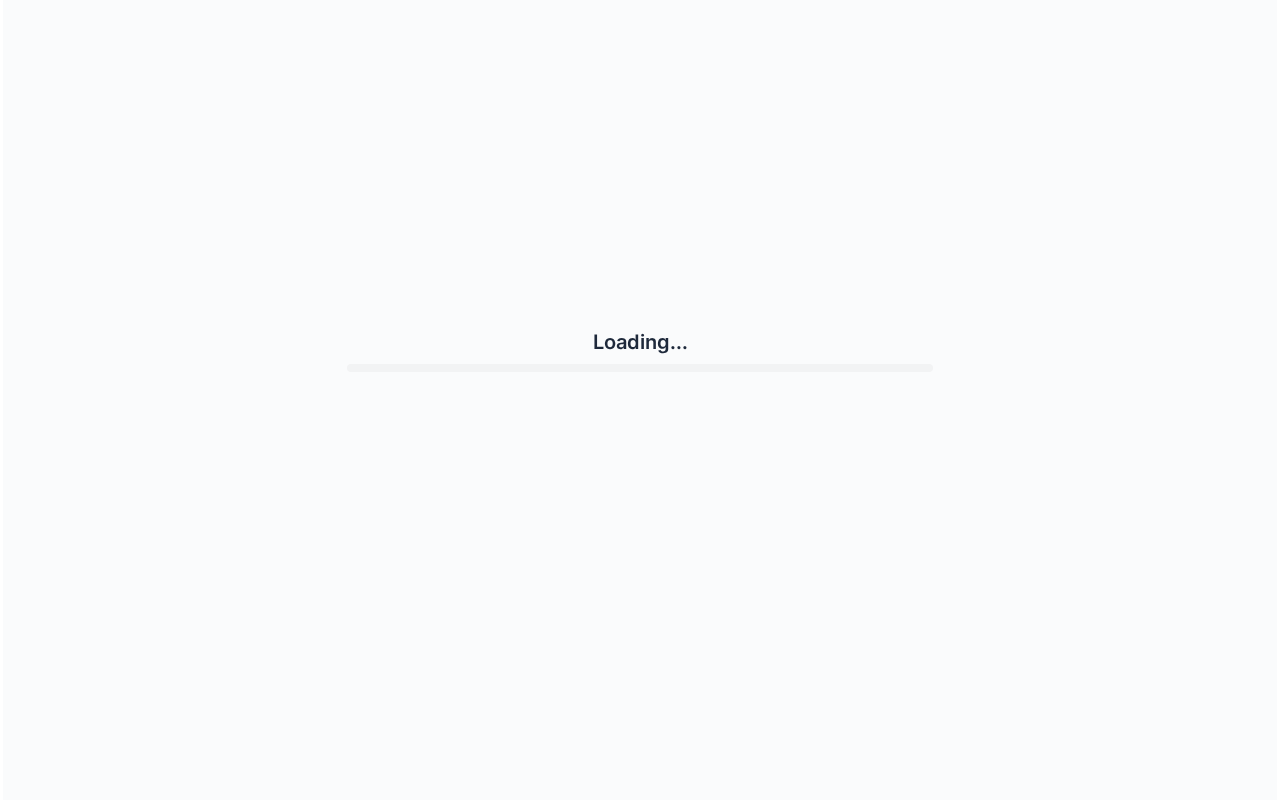 scroll, scrollTop: 0, scrollLeft: 0, axis: both 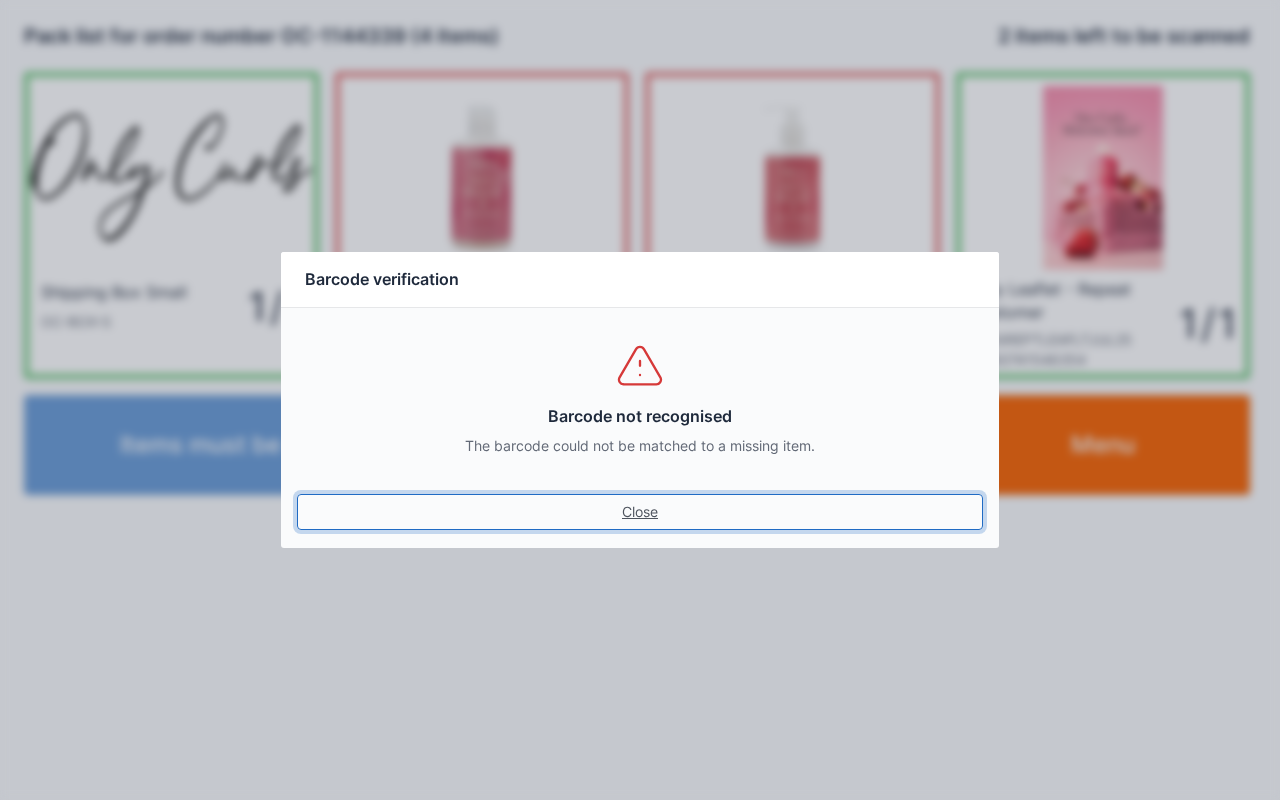 click on "Close" at bounding box center [640, 512] 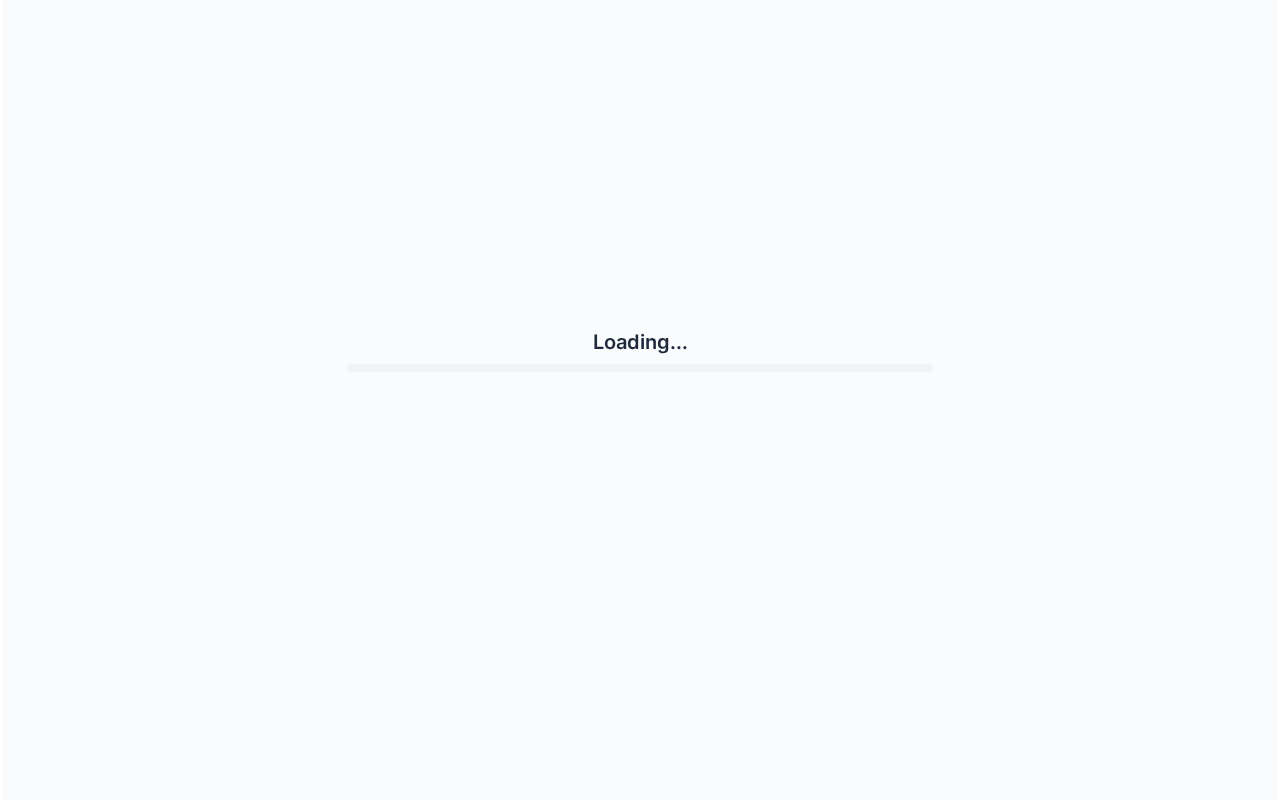 scroll, scrollTop: 0, scrollLeft: 0, axis: both 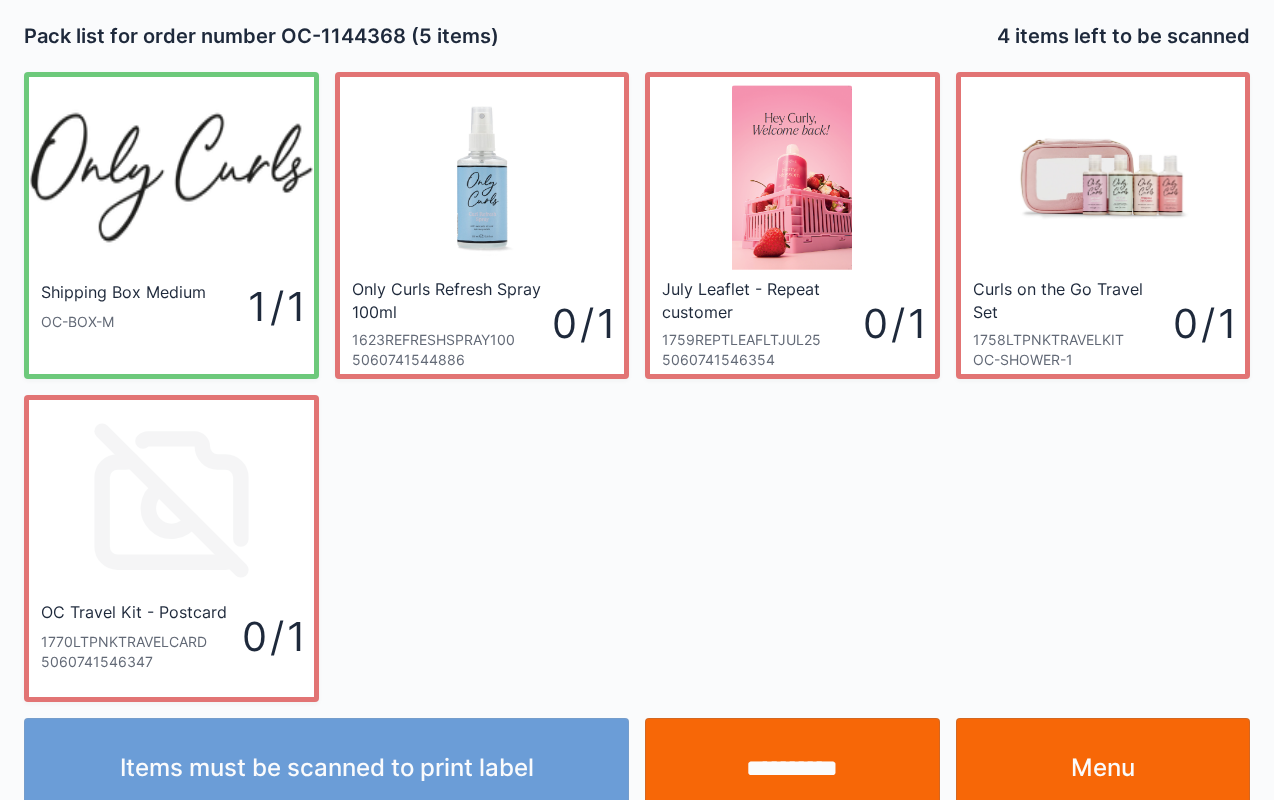 click on "**********" at bounding box center (792, 768) 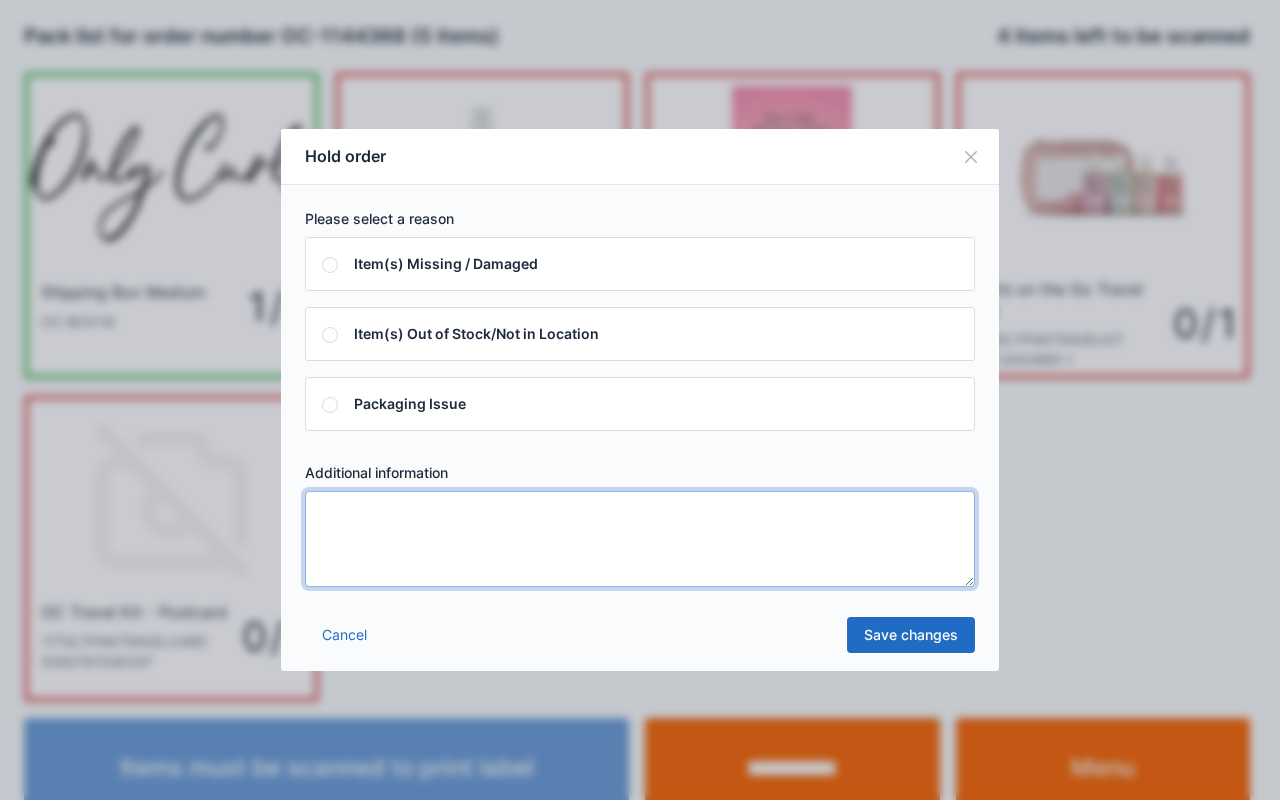 click at bounding box center (640, 539) 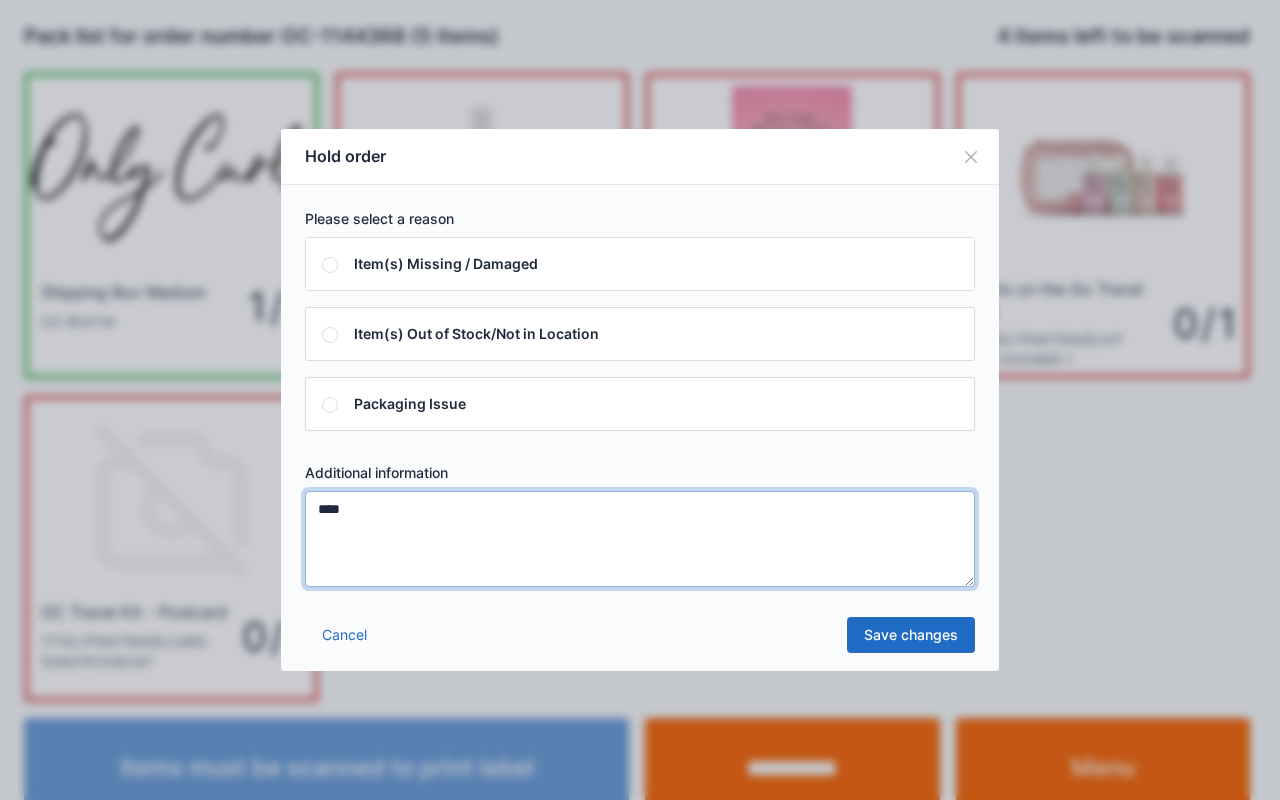 type on "****" 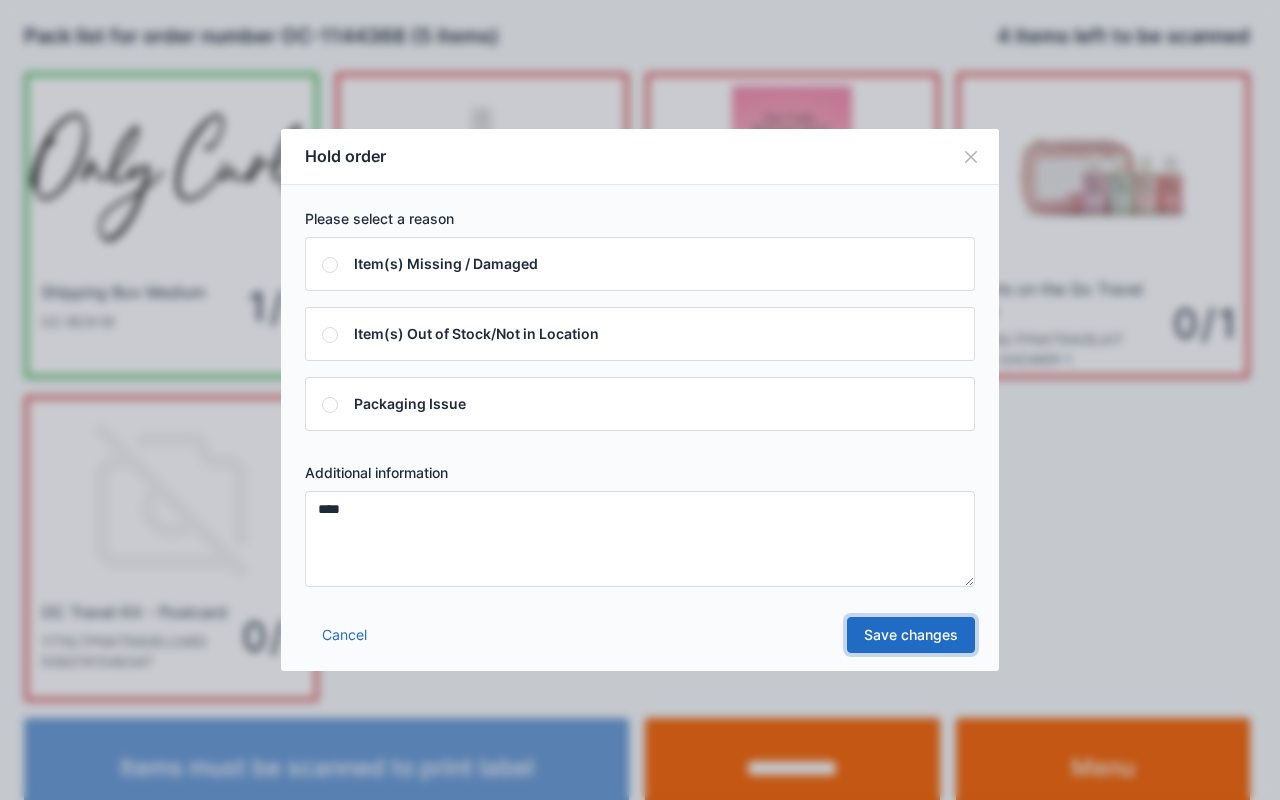 click on "Save changes" at bounding box center [911, 635] 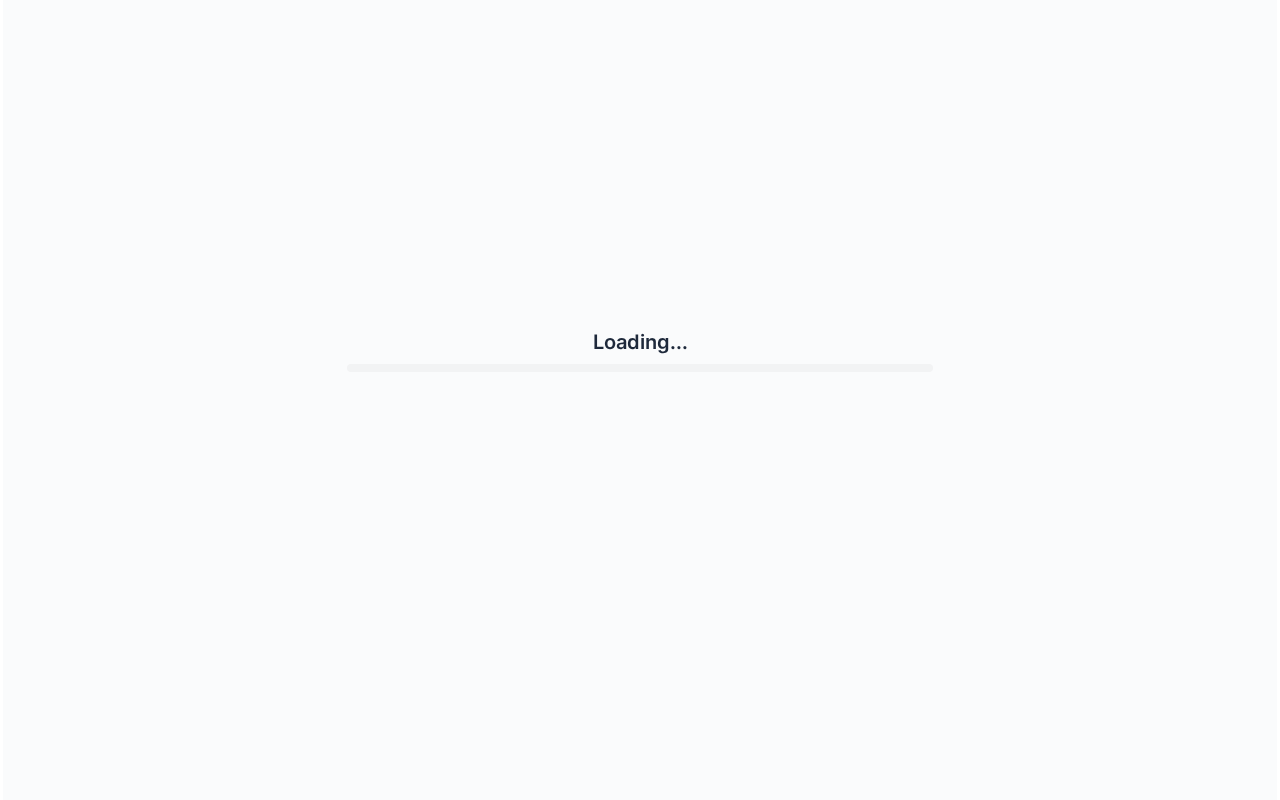 scroll, scrollTop: 0, scrollLeft: 0, axis: both 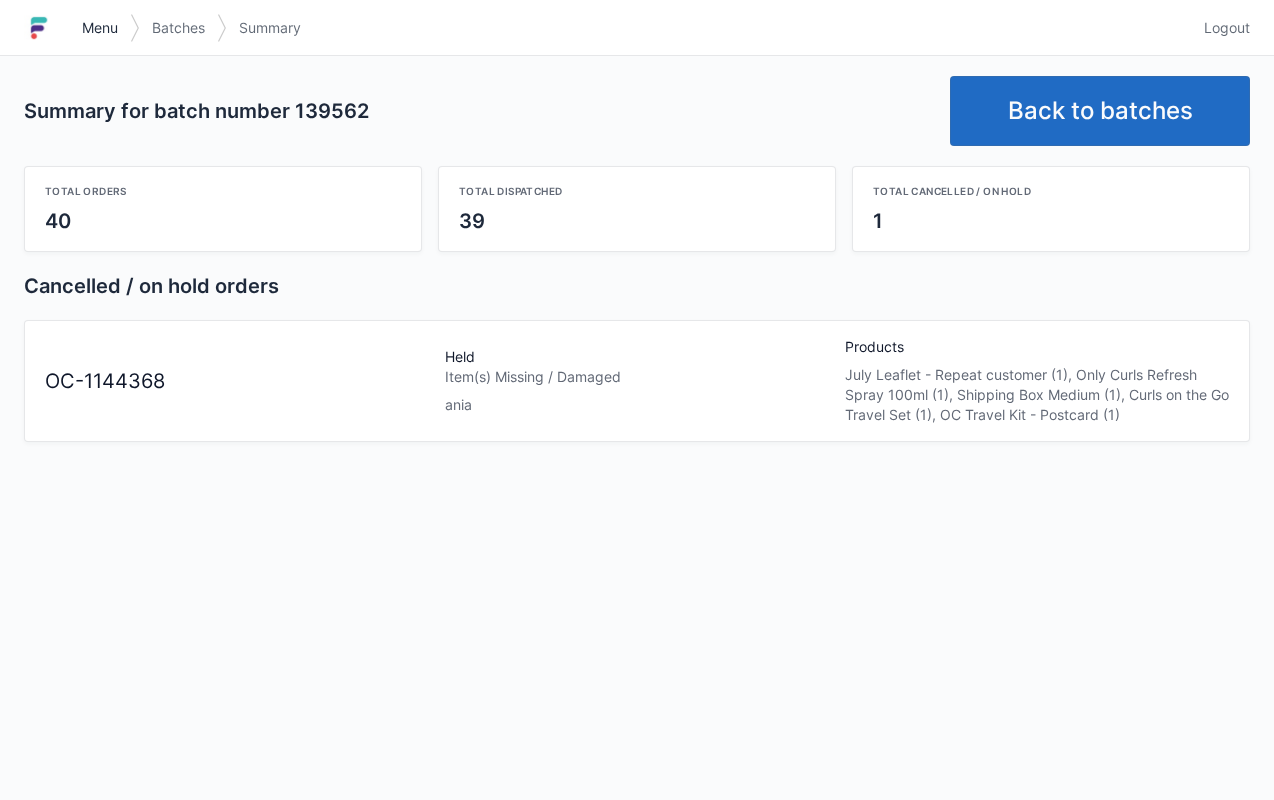 click on "Menu" at bounding box center [100, 28] 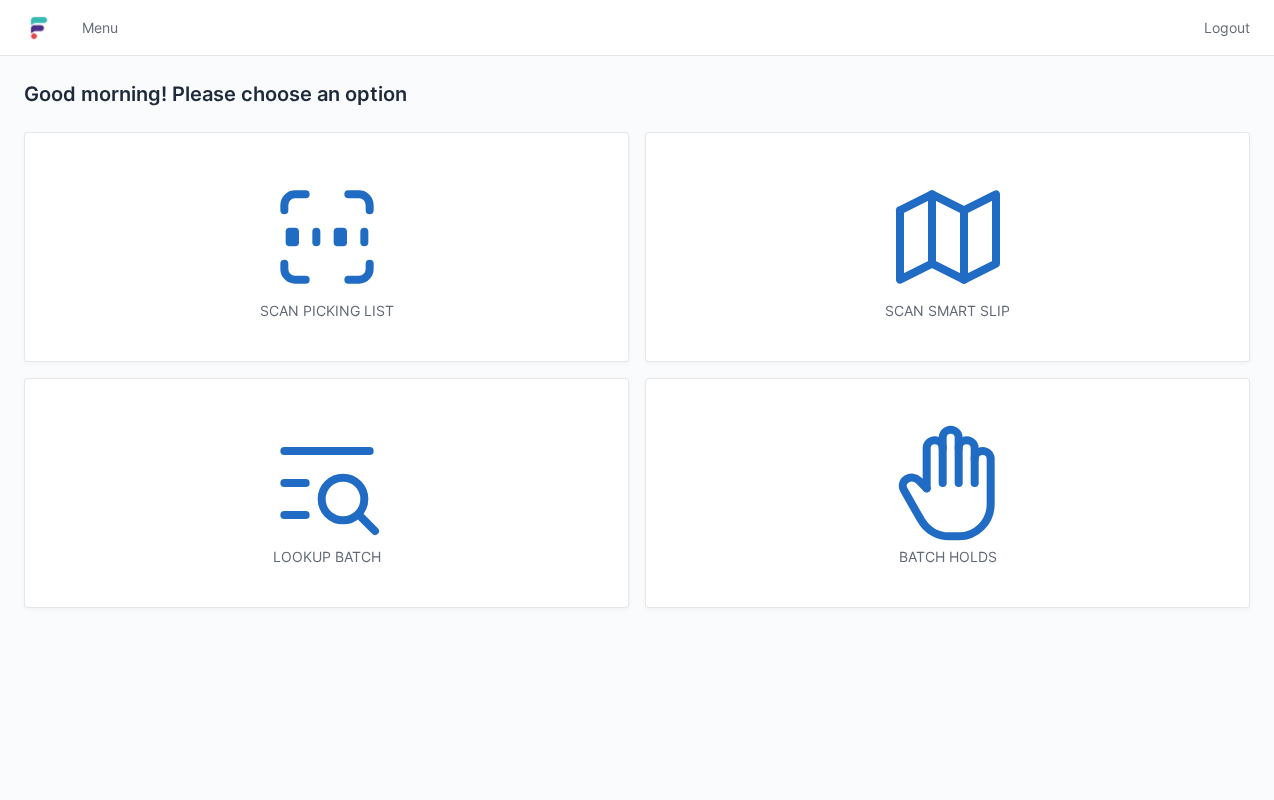 scroll, scrollTop: 0, scrollLeft: 0, axis: both 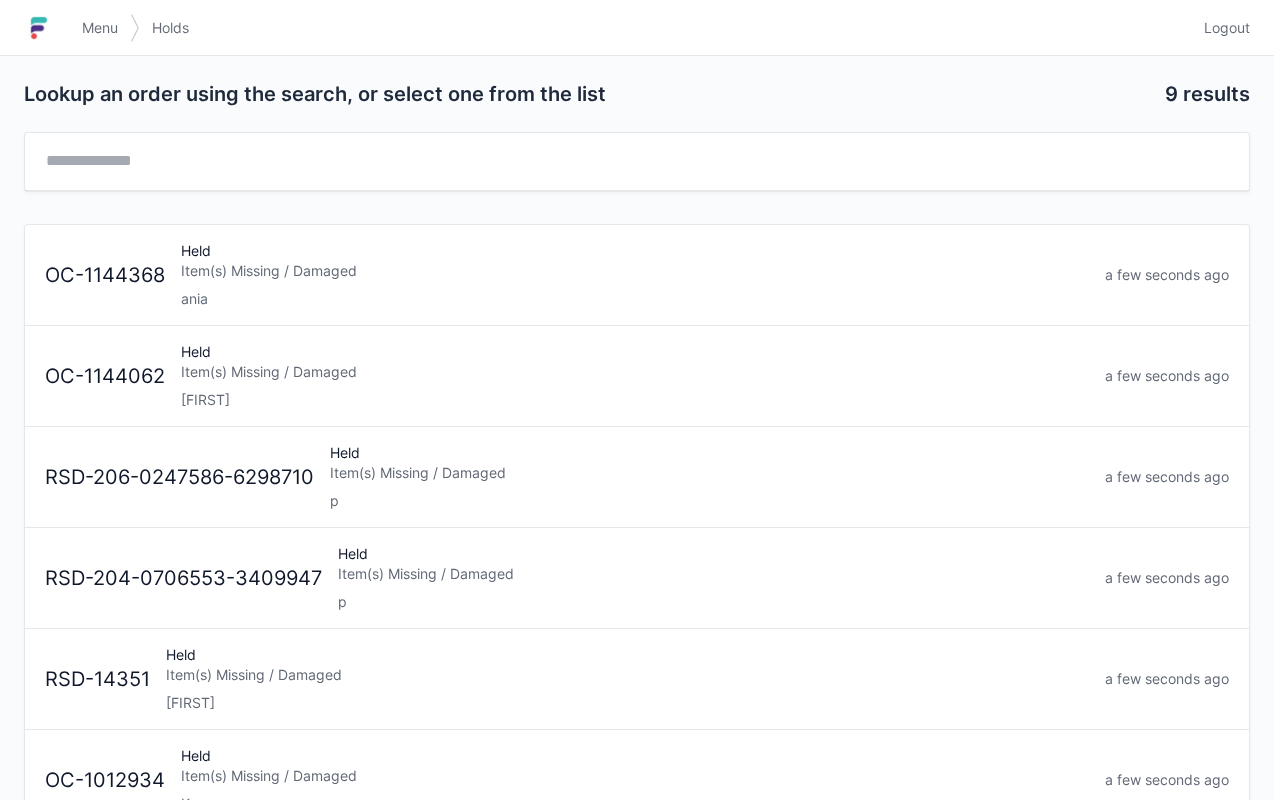 click on "Item(s) Missing / Damaged" at bounding box center (635, 271) 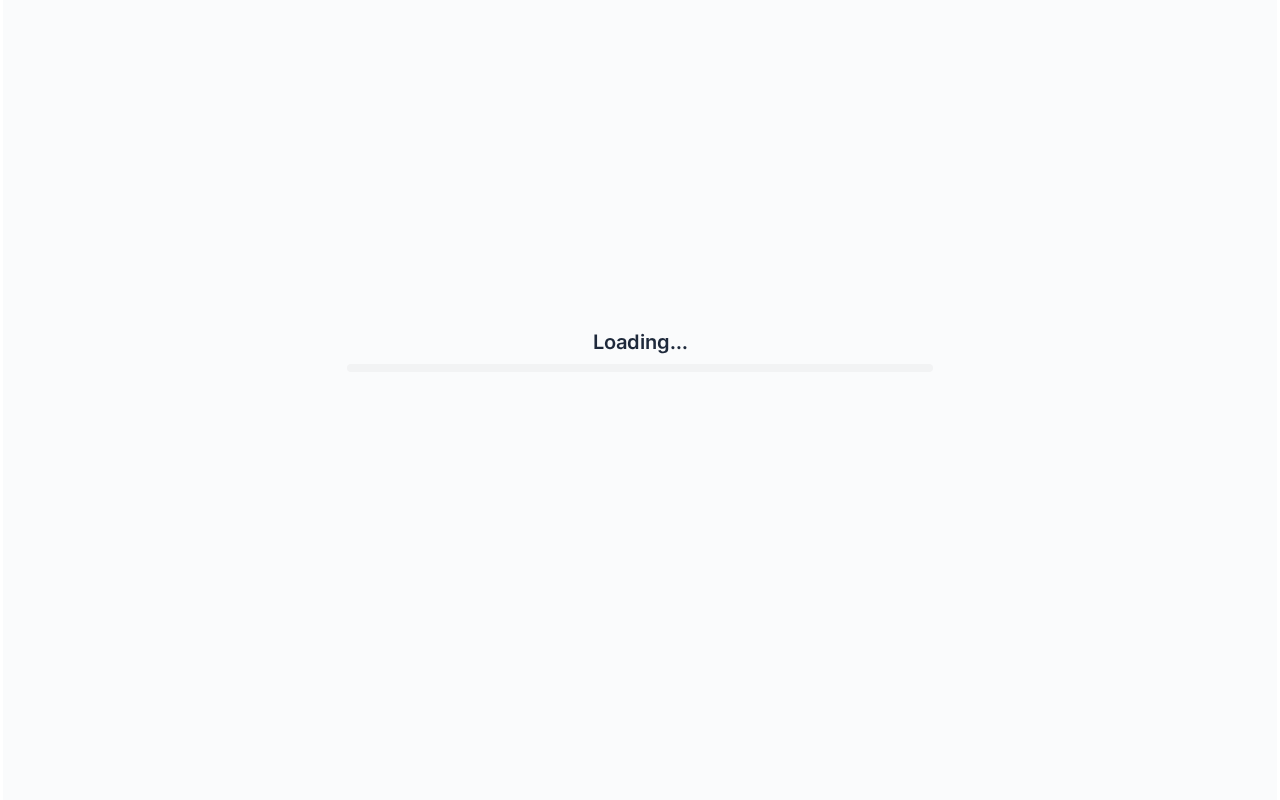 scroll, scrollTop: 0, scrollLeft: 0, axis: both 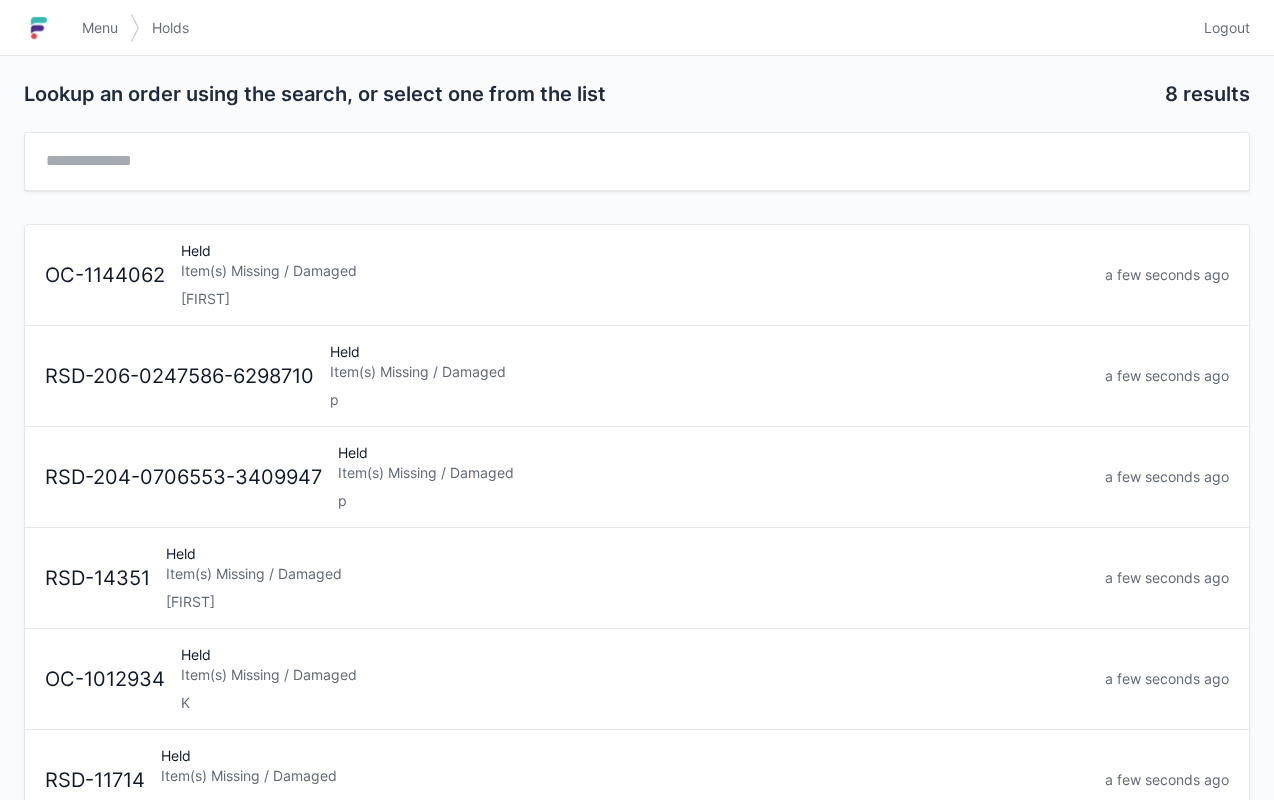 click on "Menu" at bounding box center (100, 28) 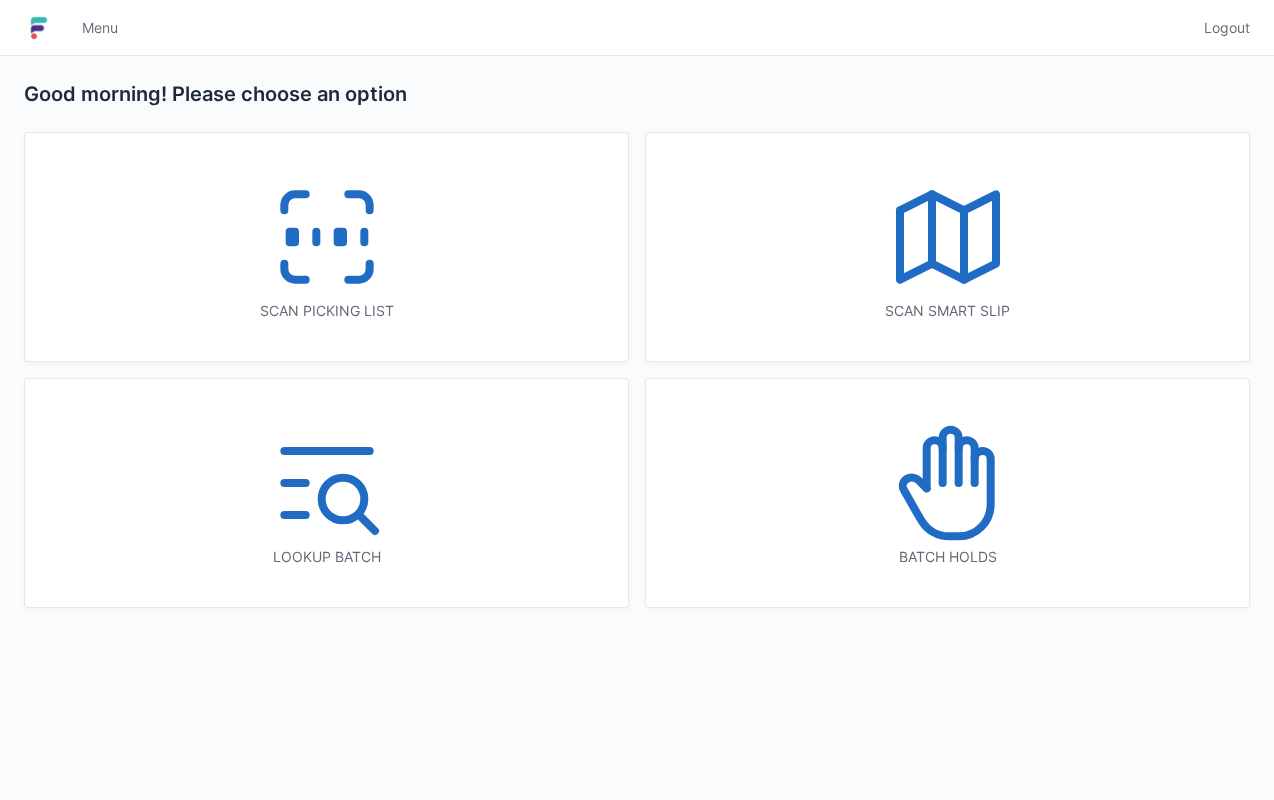 scroll, scrollTop: 0, scrollLeft: 0, axis: both 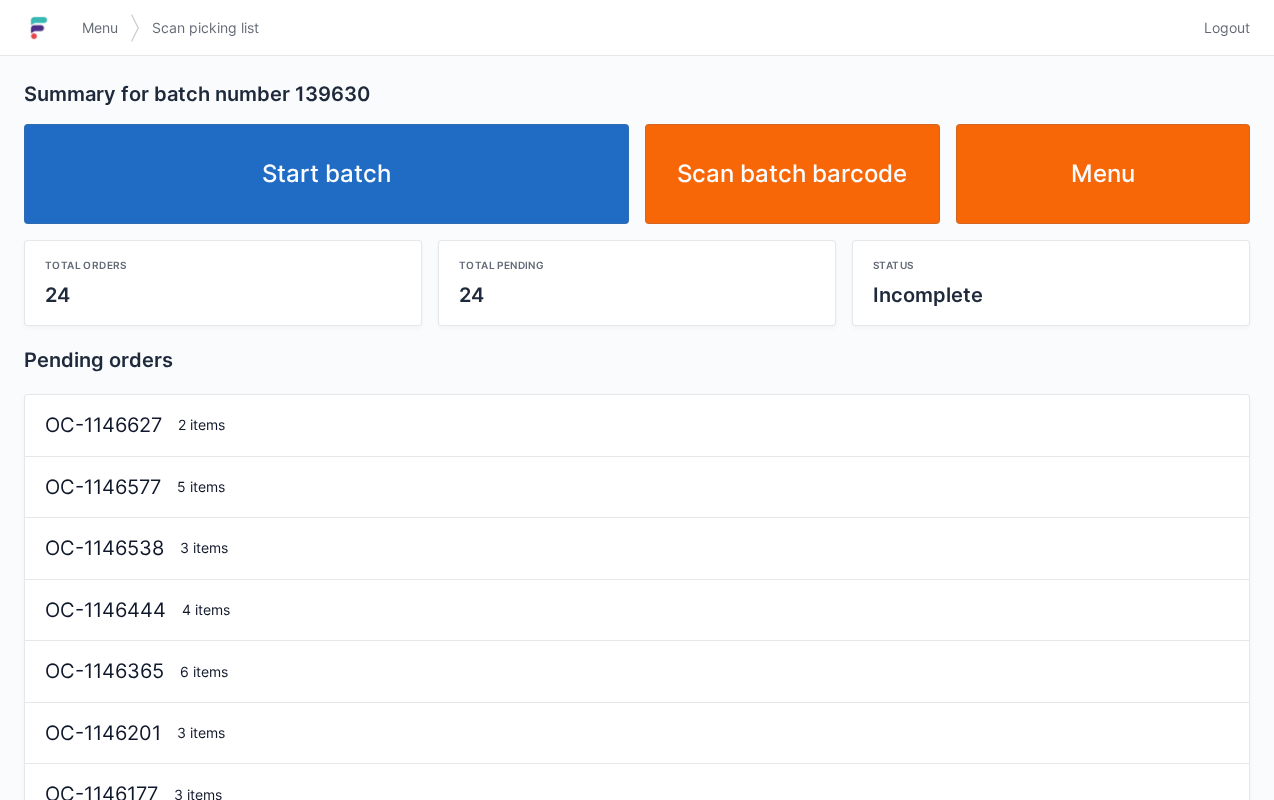 click on "Start batch" at bounding box center [326, 174] 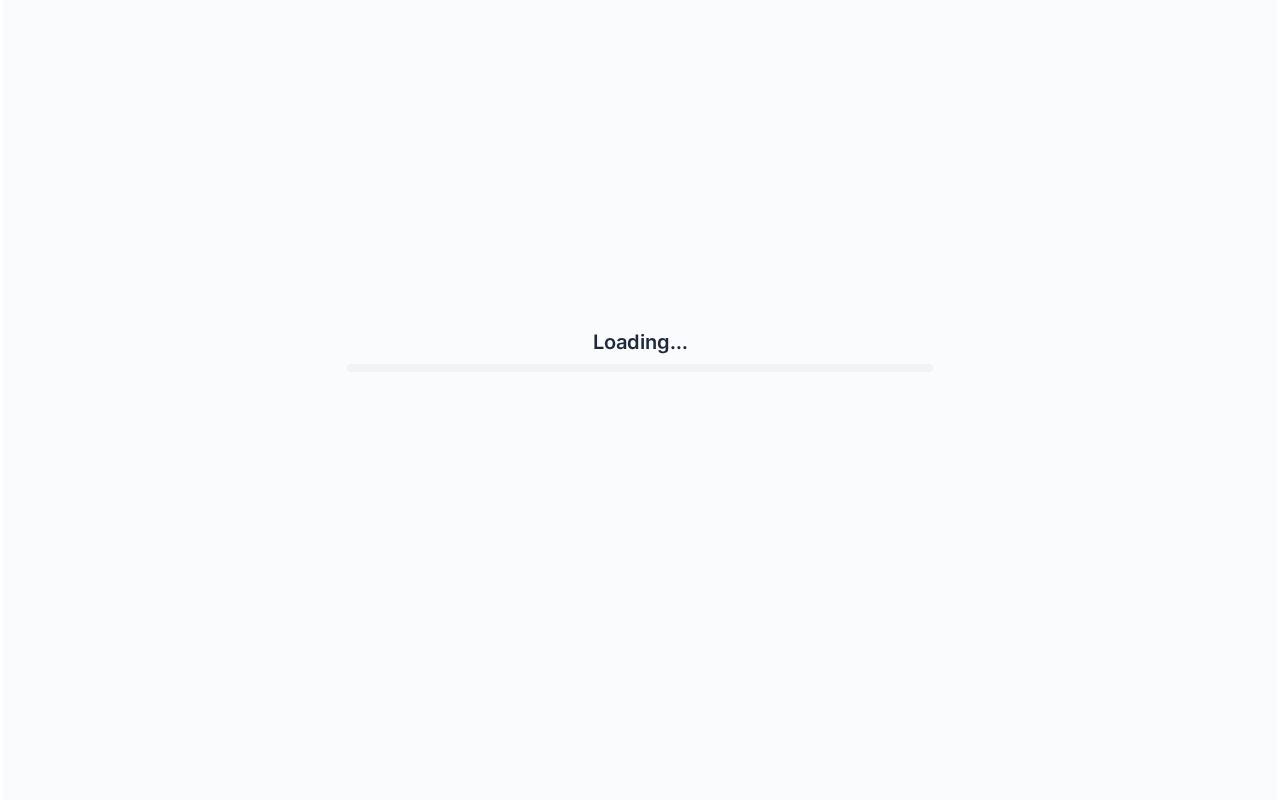scroll, scrollTop: 0, scrollLeft: 0, axis: both 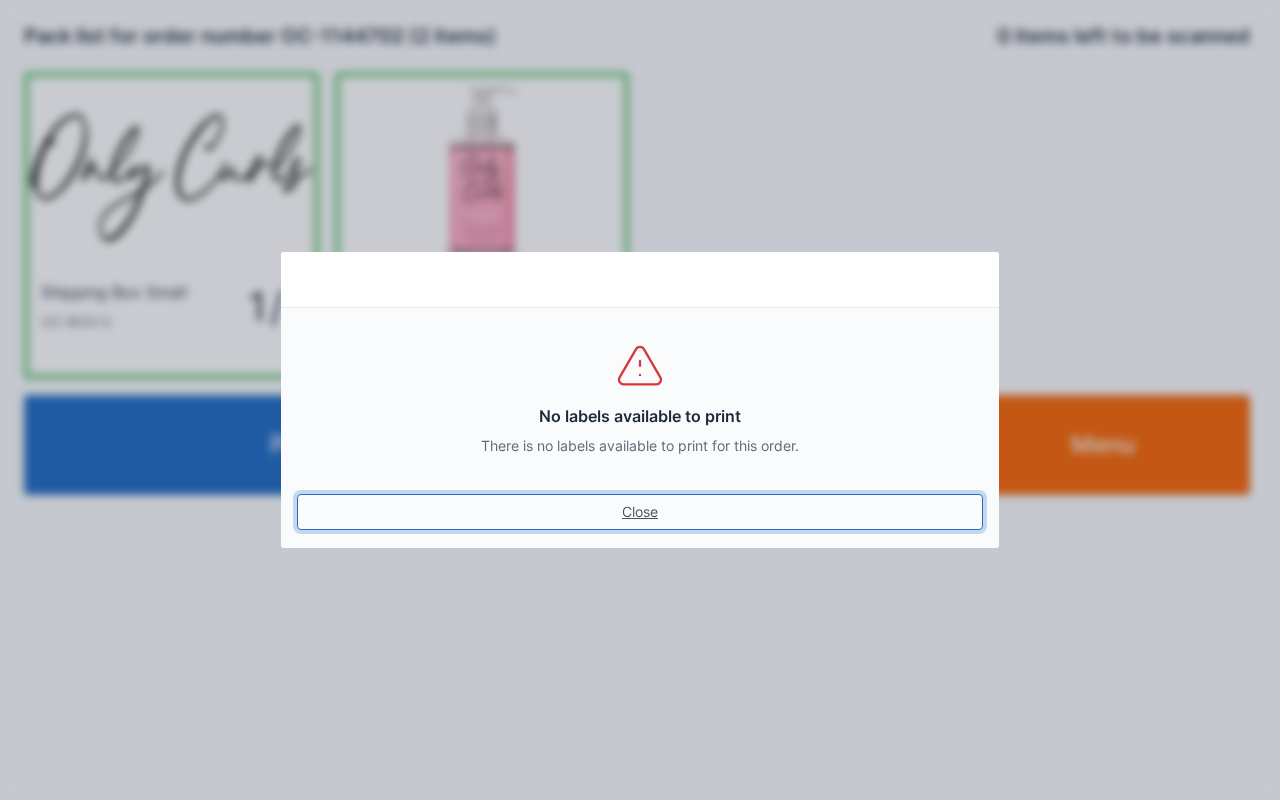 click on "Close" at bounding box center (640, 512) 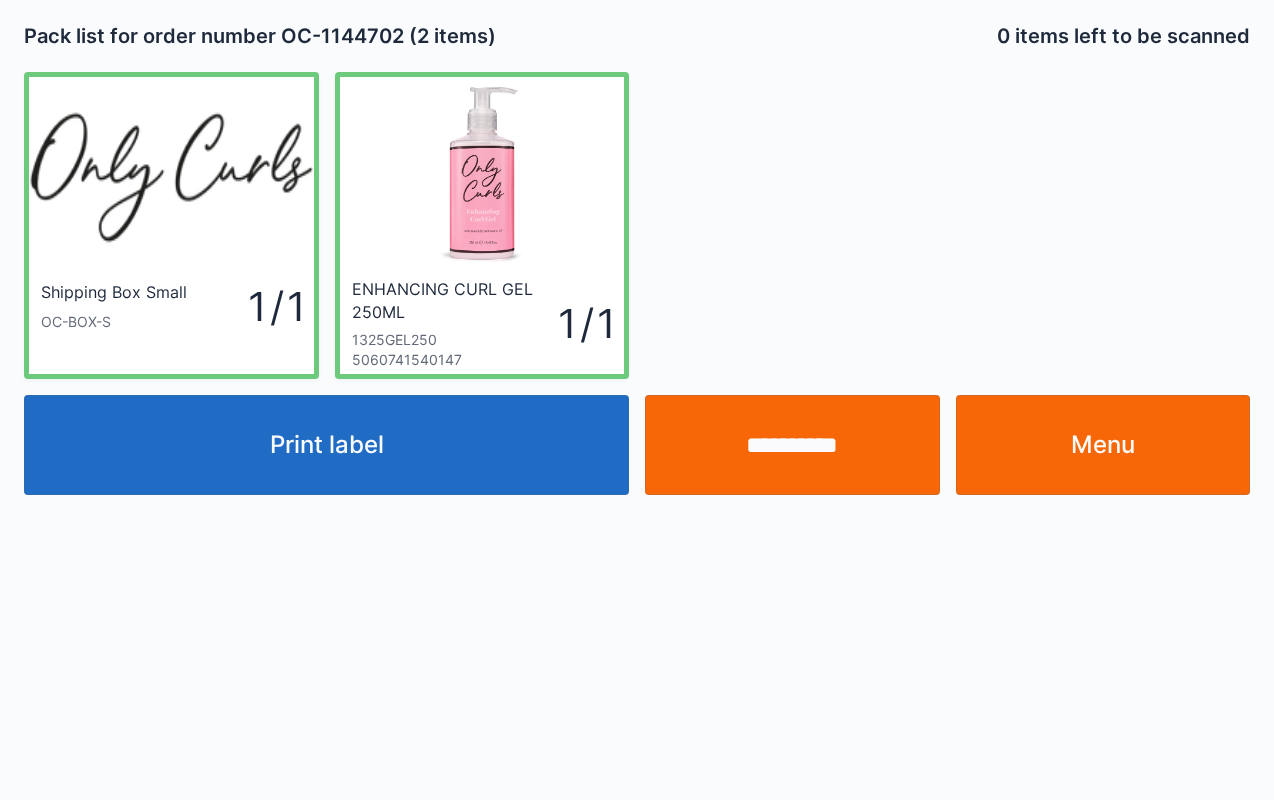 click on "**********" at bounding box center (792, 445) 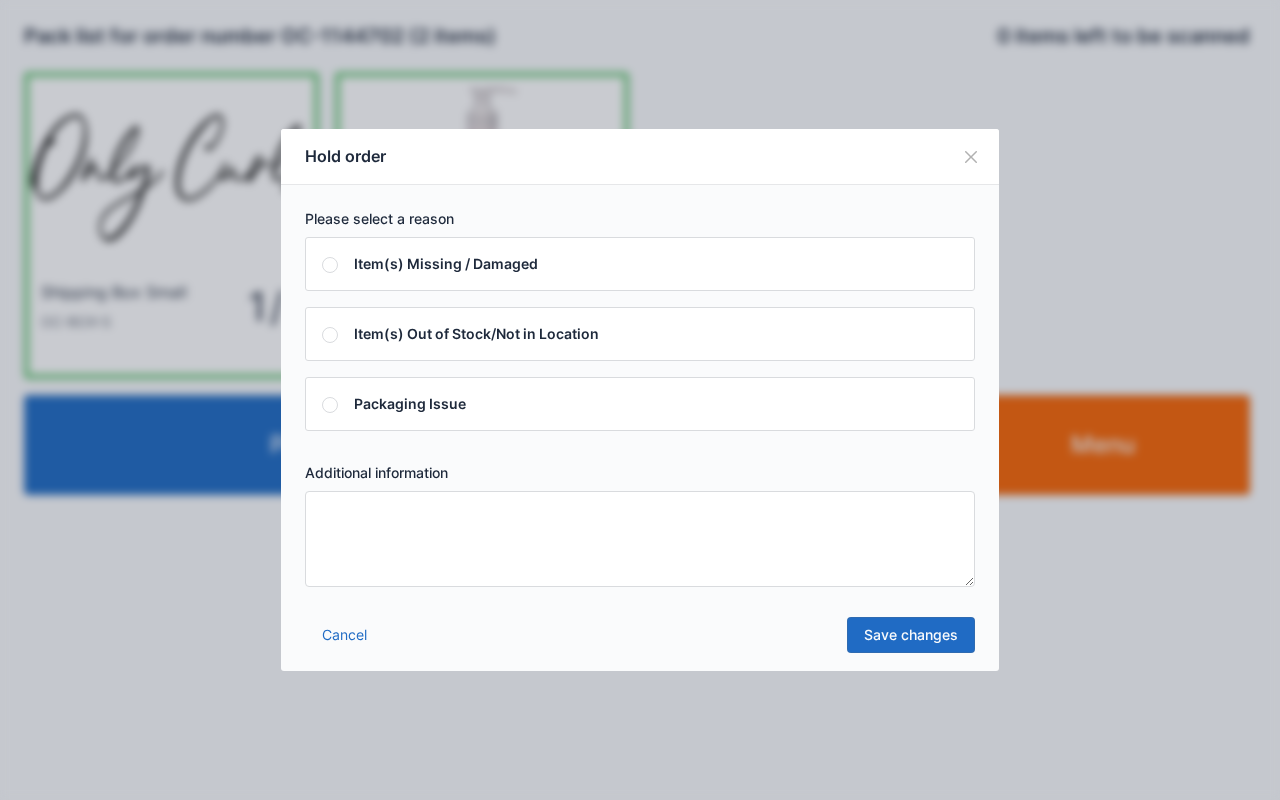 click at bounding box center (640, 539) 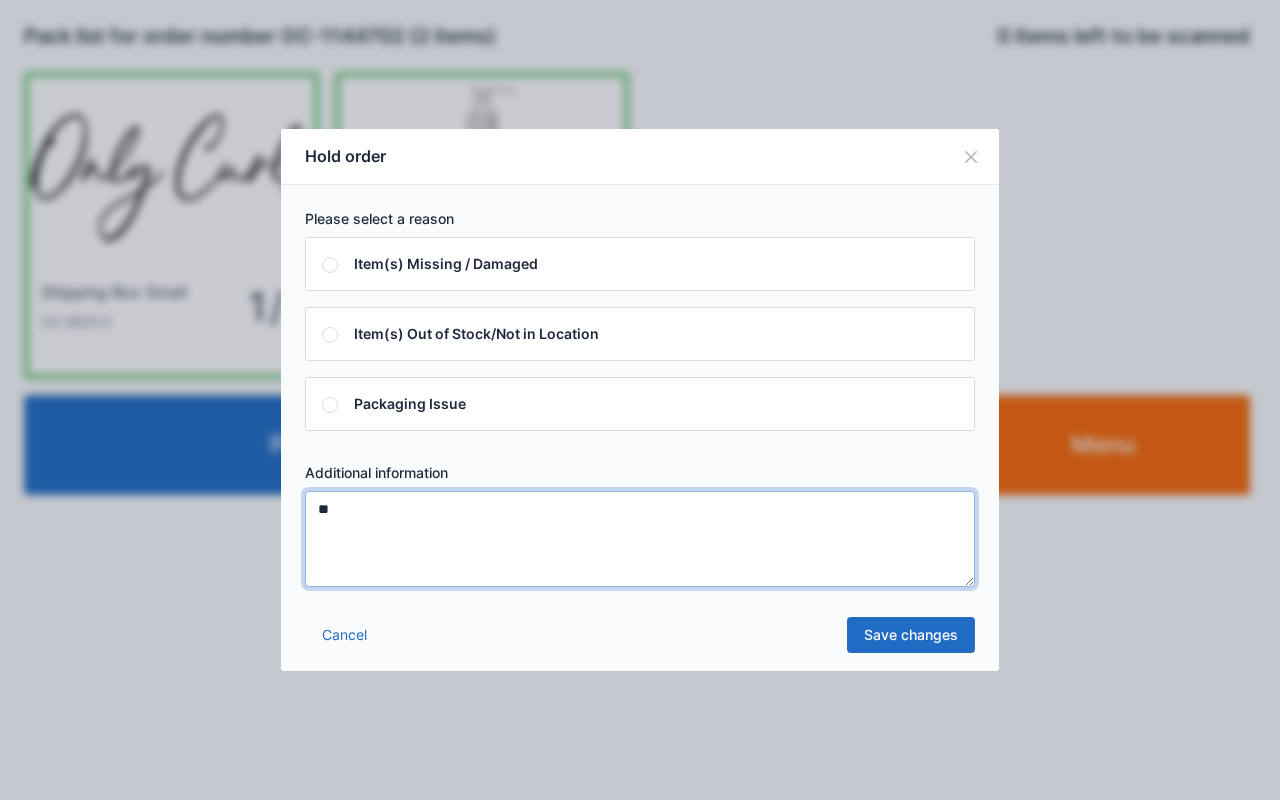 type on "*" 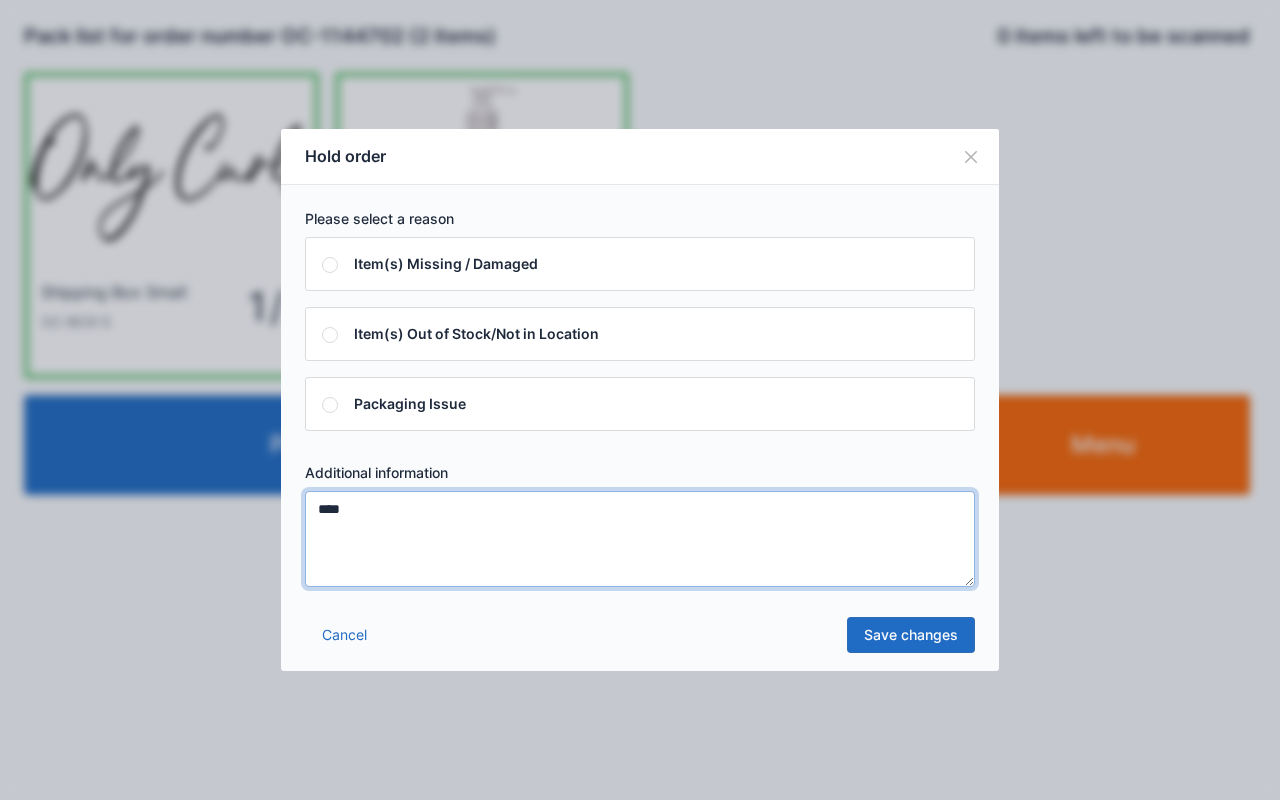type on "****" 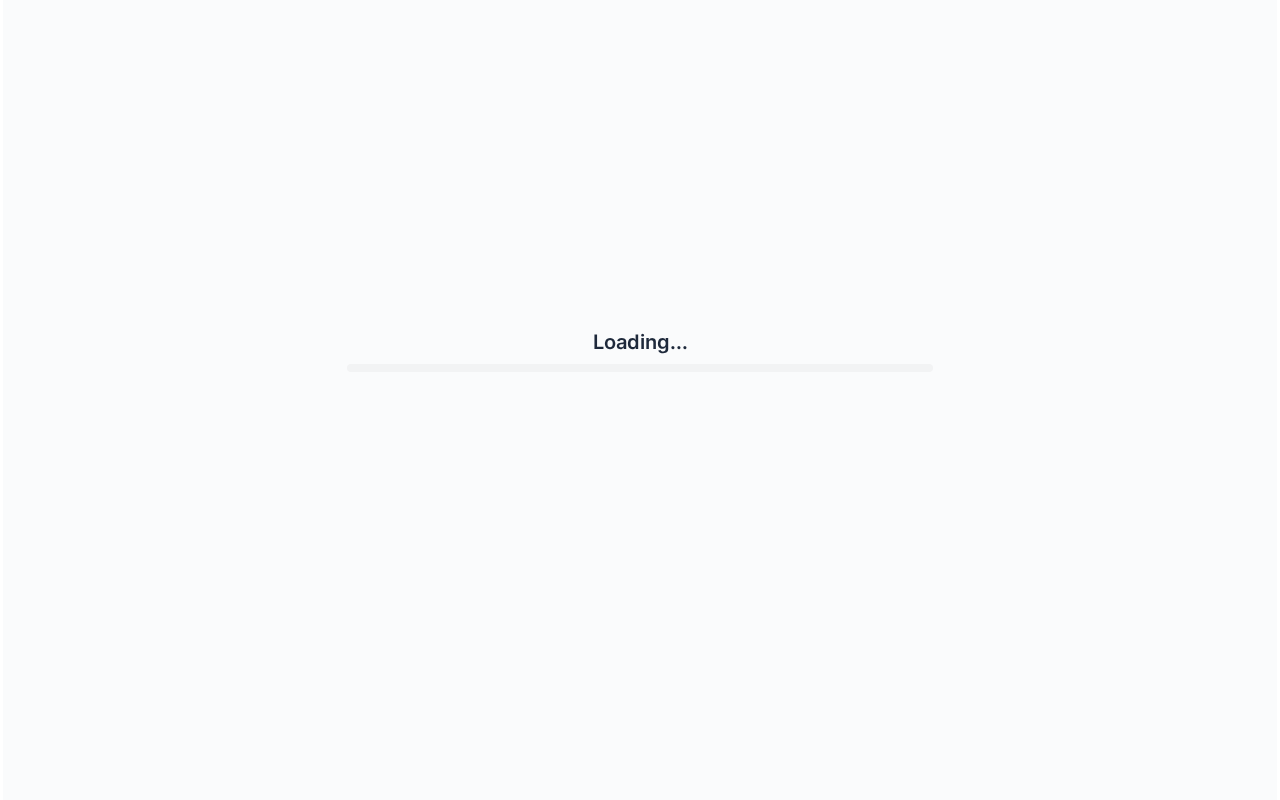 scroll, scrollTop: 0, scrollLeft: 0, axis: both 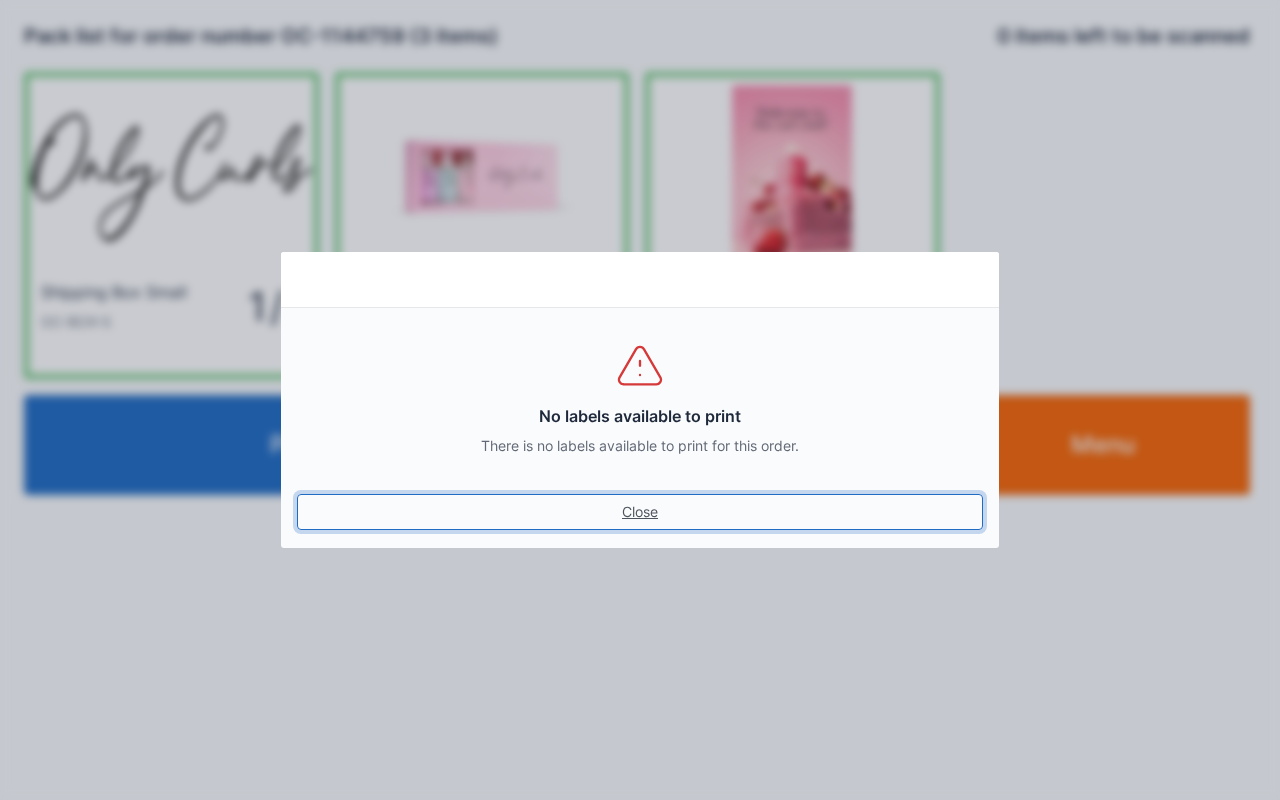 click on "Close" at bounding box center (640, 512) 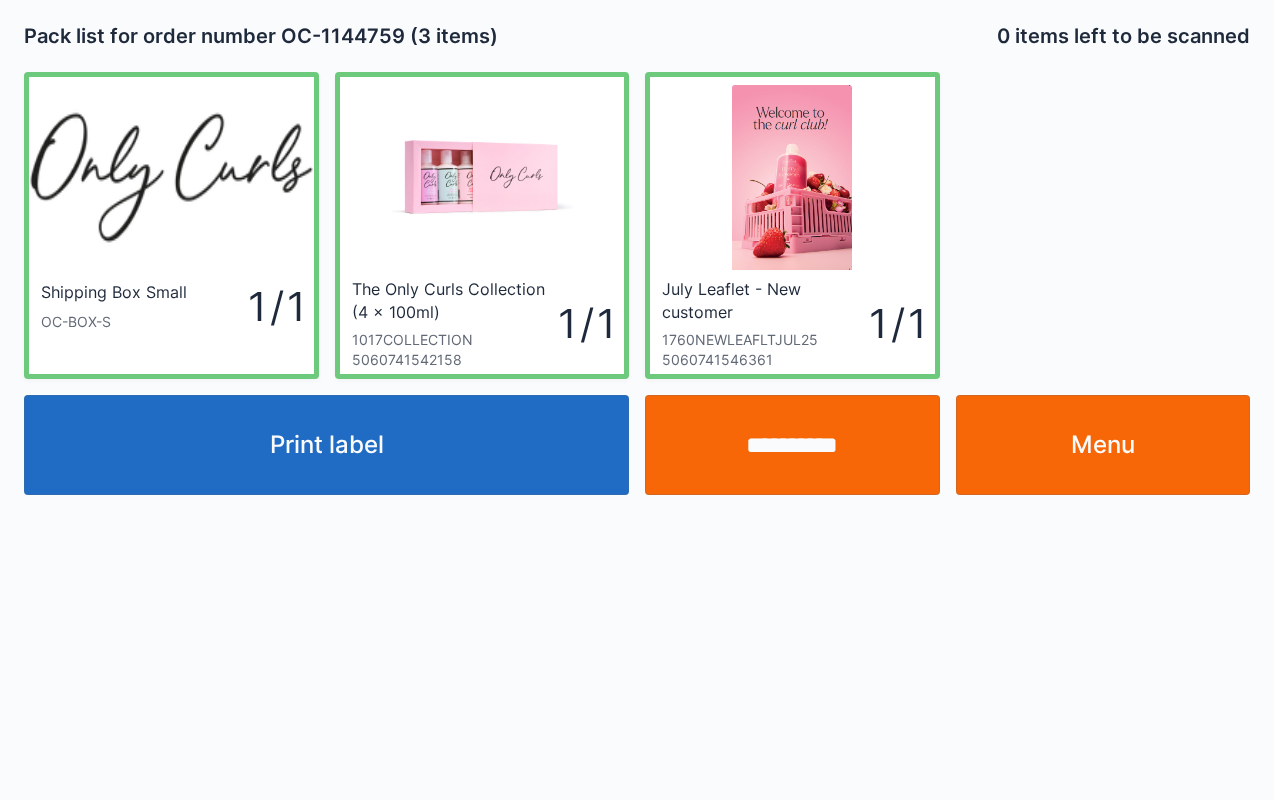 click on "**********" at bounding box center (792, 445) 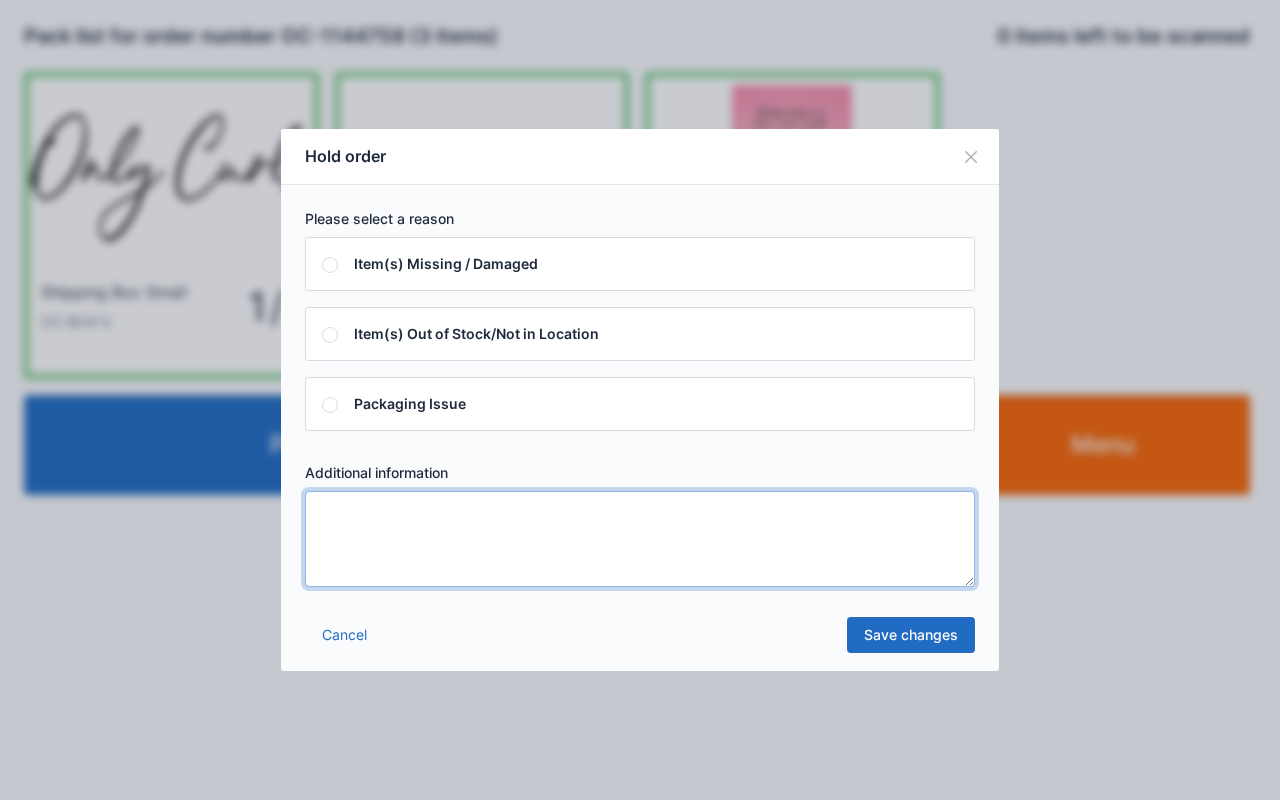 click at bounding box center (640, 539) 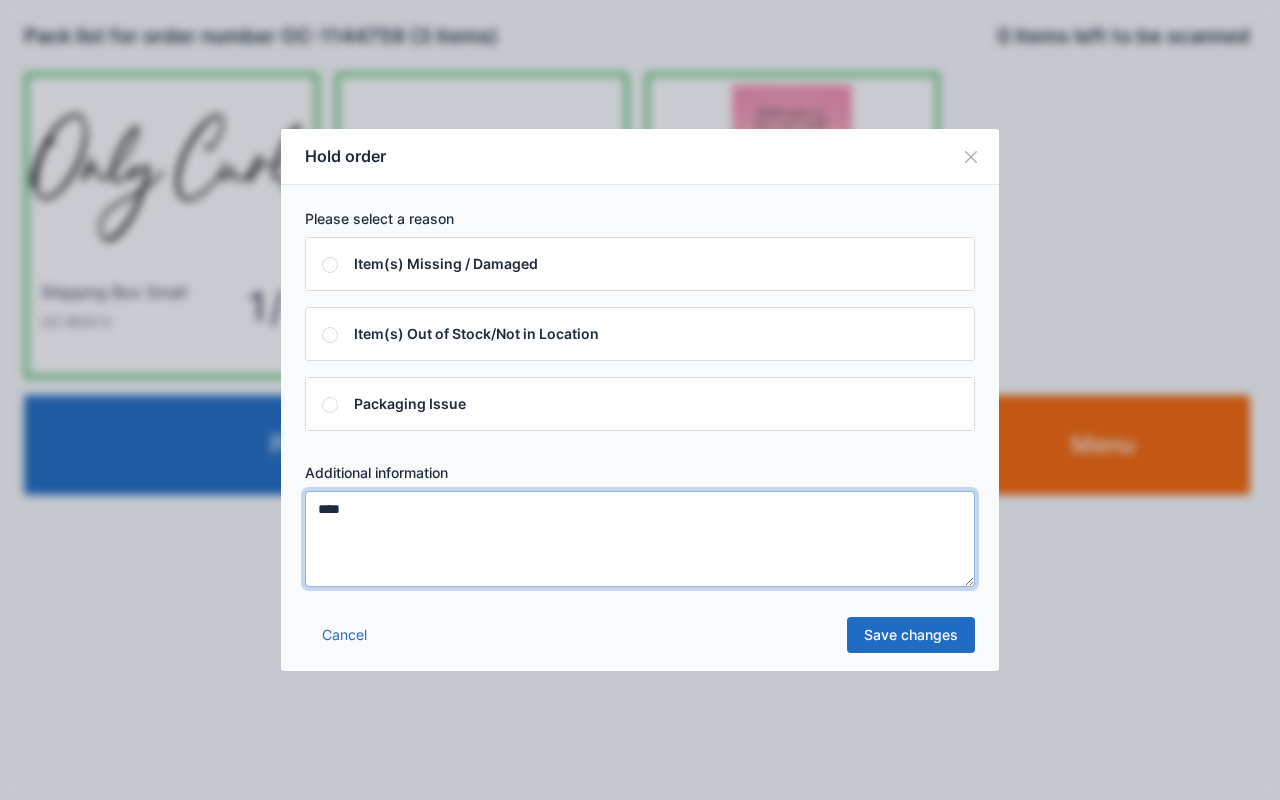 type on "****" 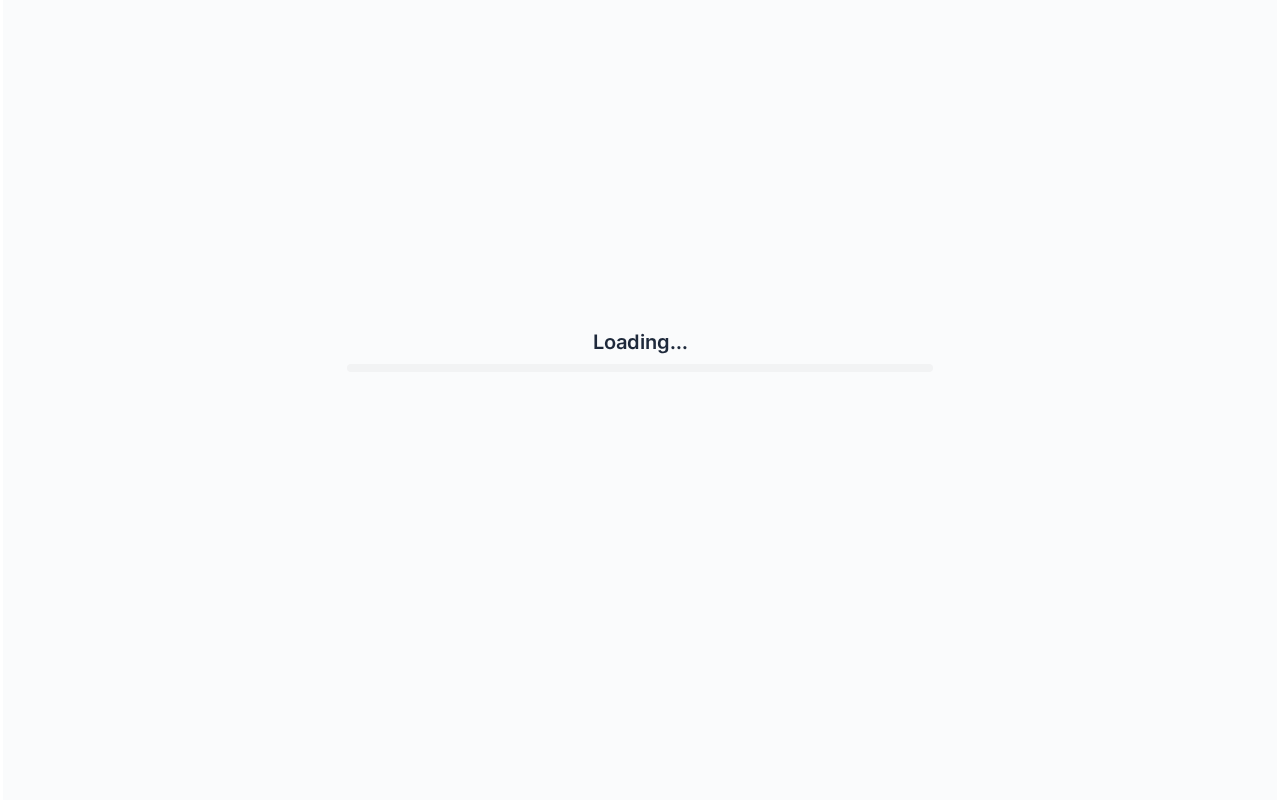 scroll, scrollTop: 0, scrollLeft: 0, axis: both 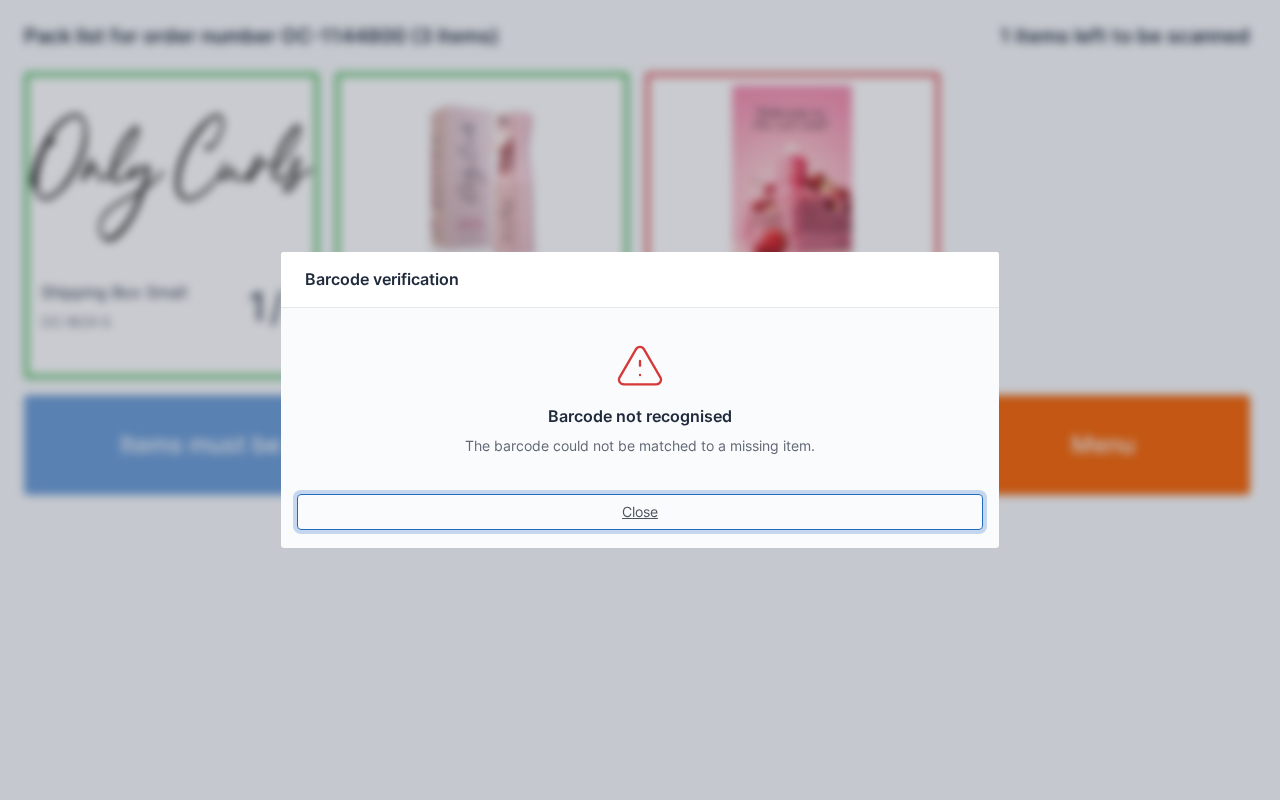 click on "Close" at bounding box center [640, 512] 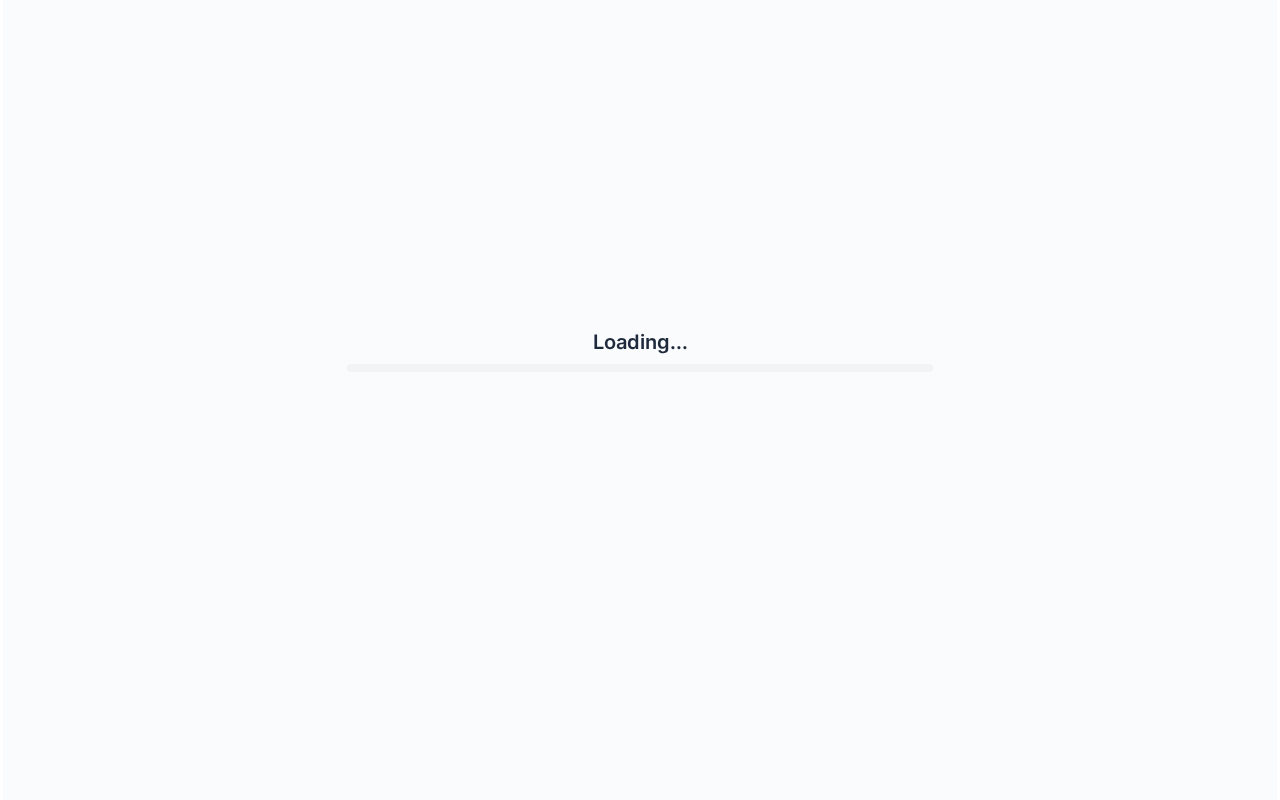 scroll, scrollTop: 0, scrollLeft: 0, axis: both 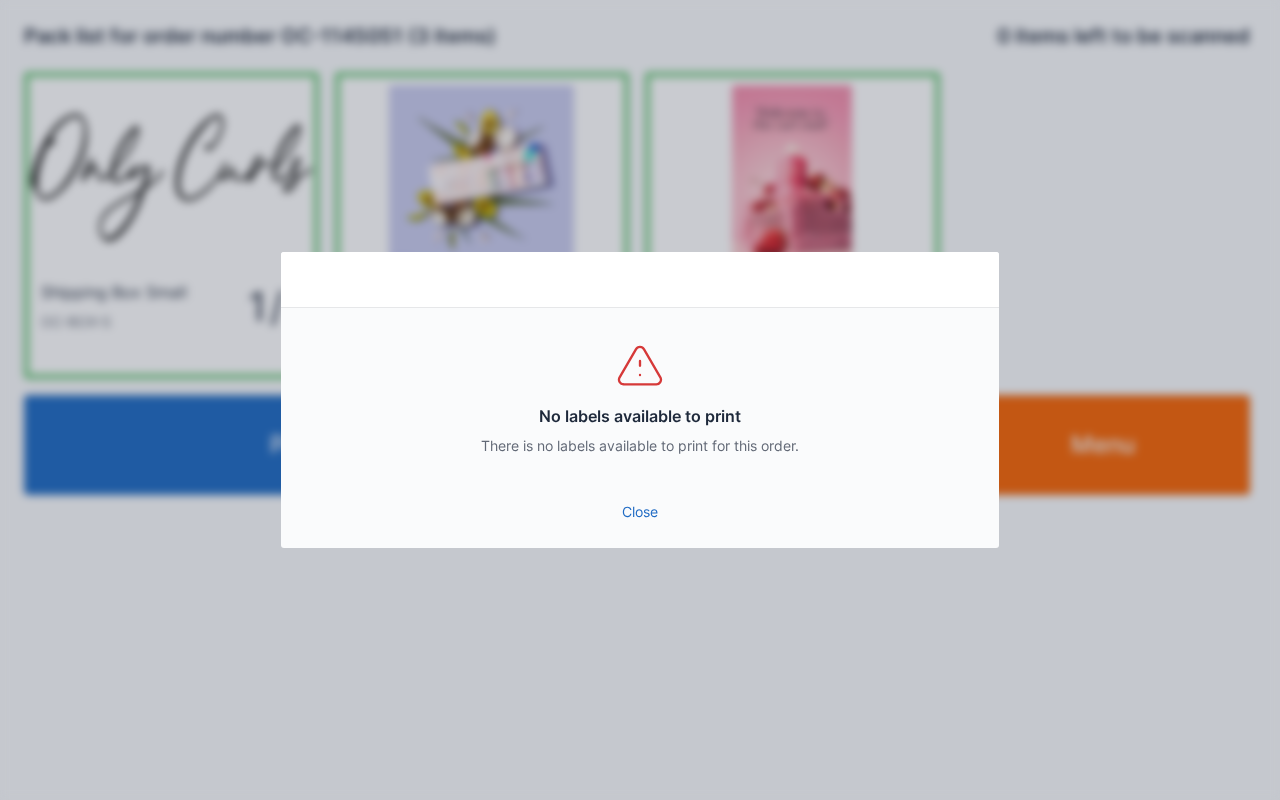 click on "Close" at bounding box center [640, 512] 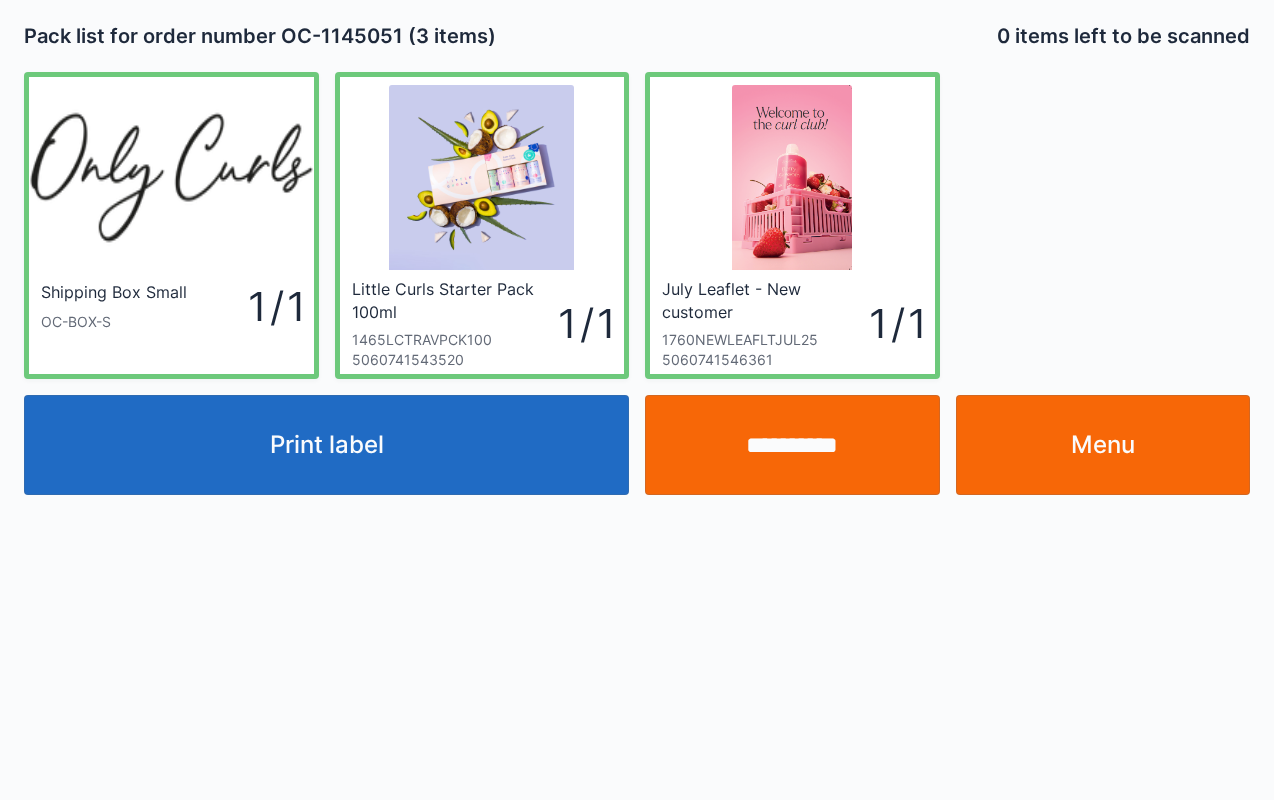 click on "**********" at bounding box center (792, 445) 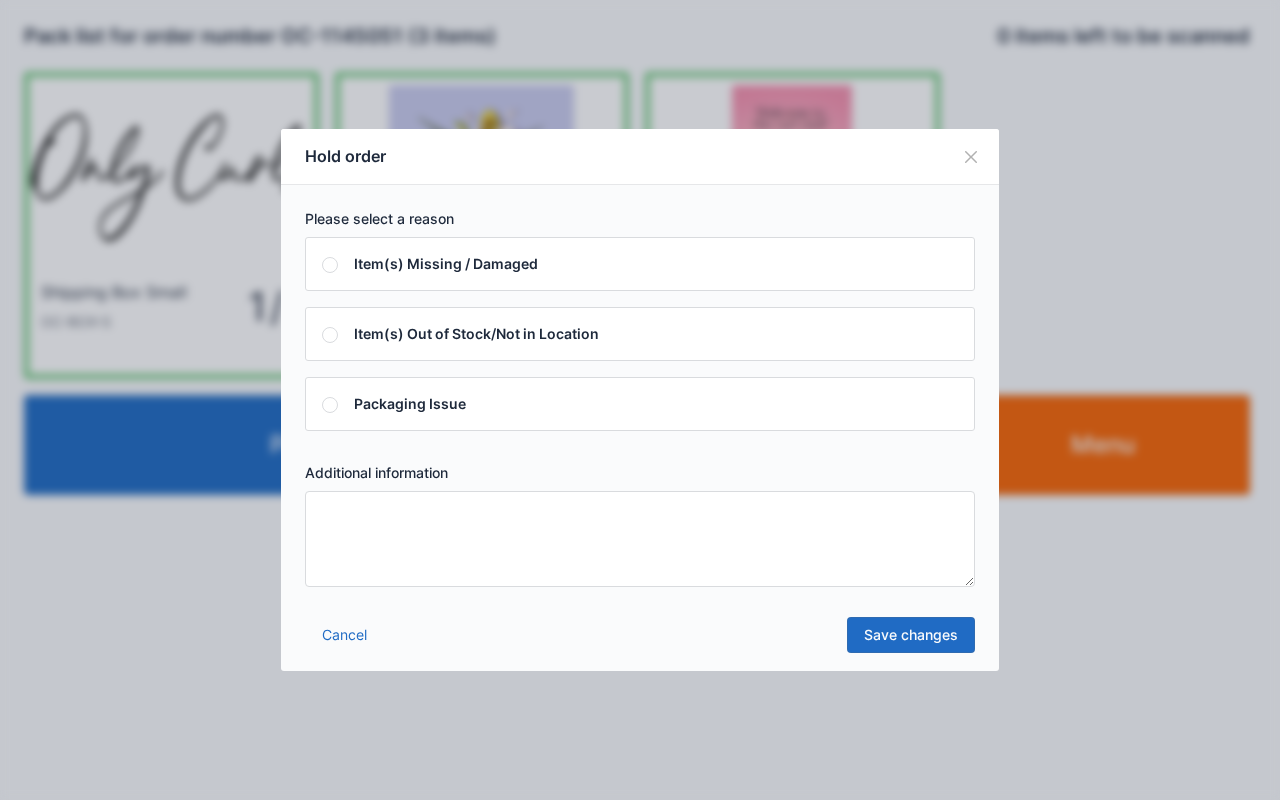click at bounding box center [640, 539] 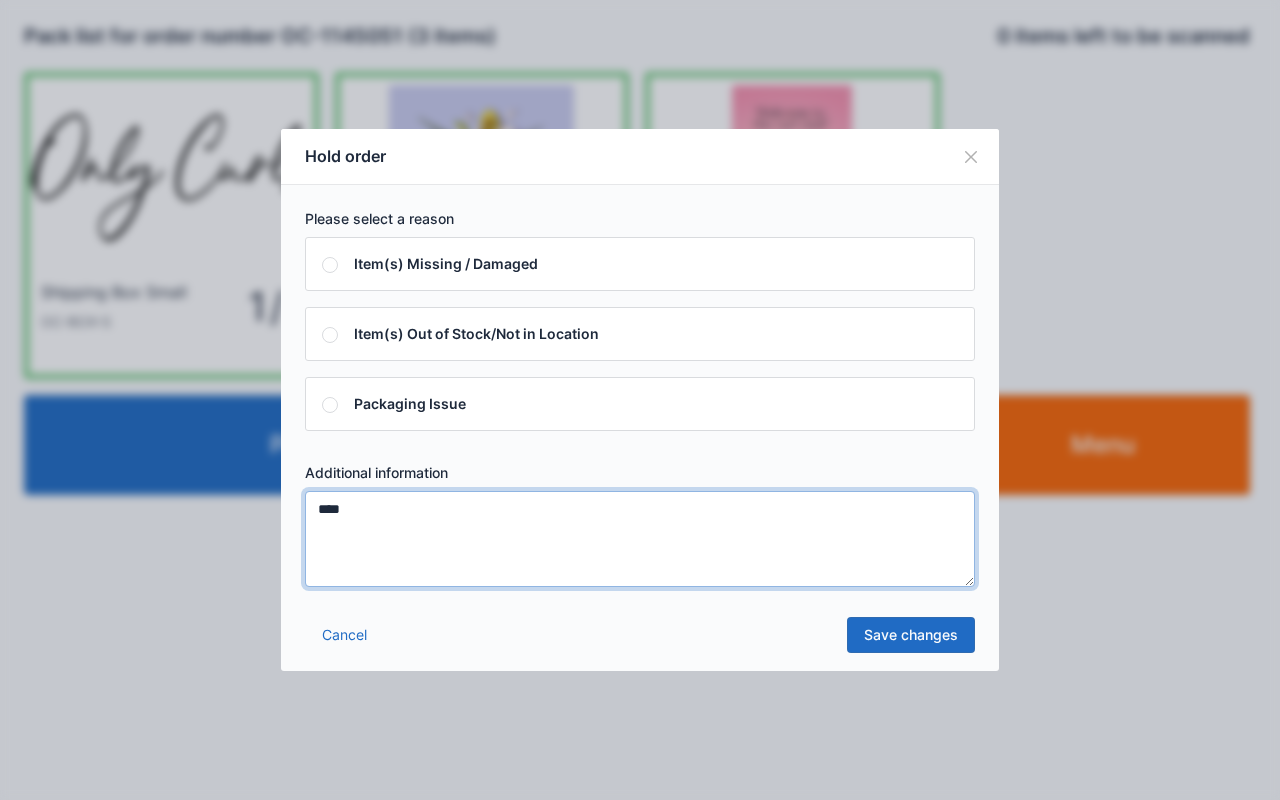 type on "****" 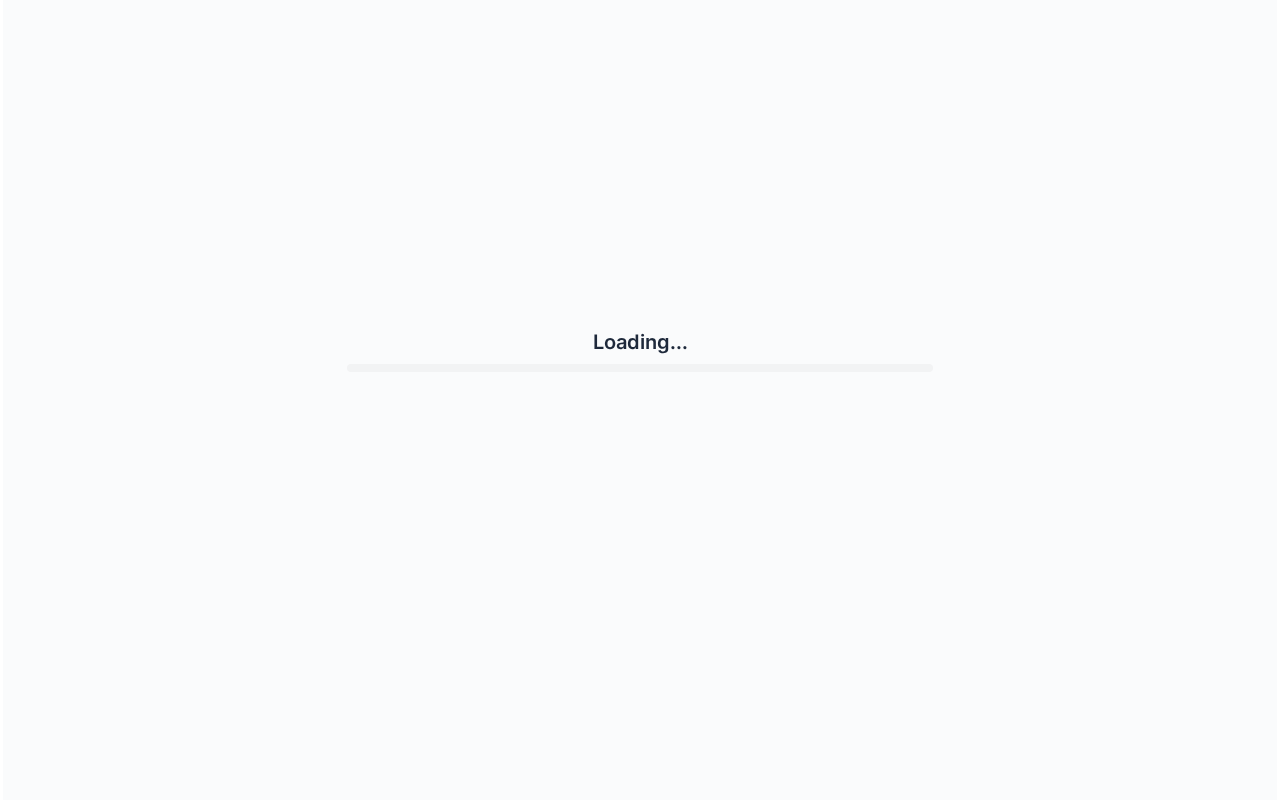 scroll, scrollTop: 0, scrollLeft: 0, axis: both 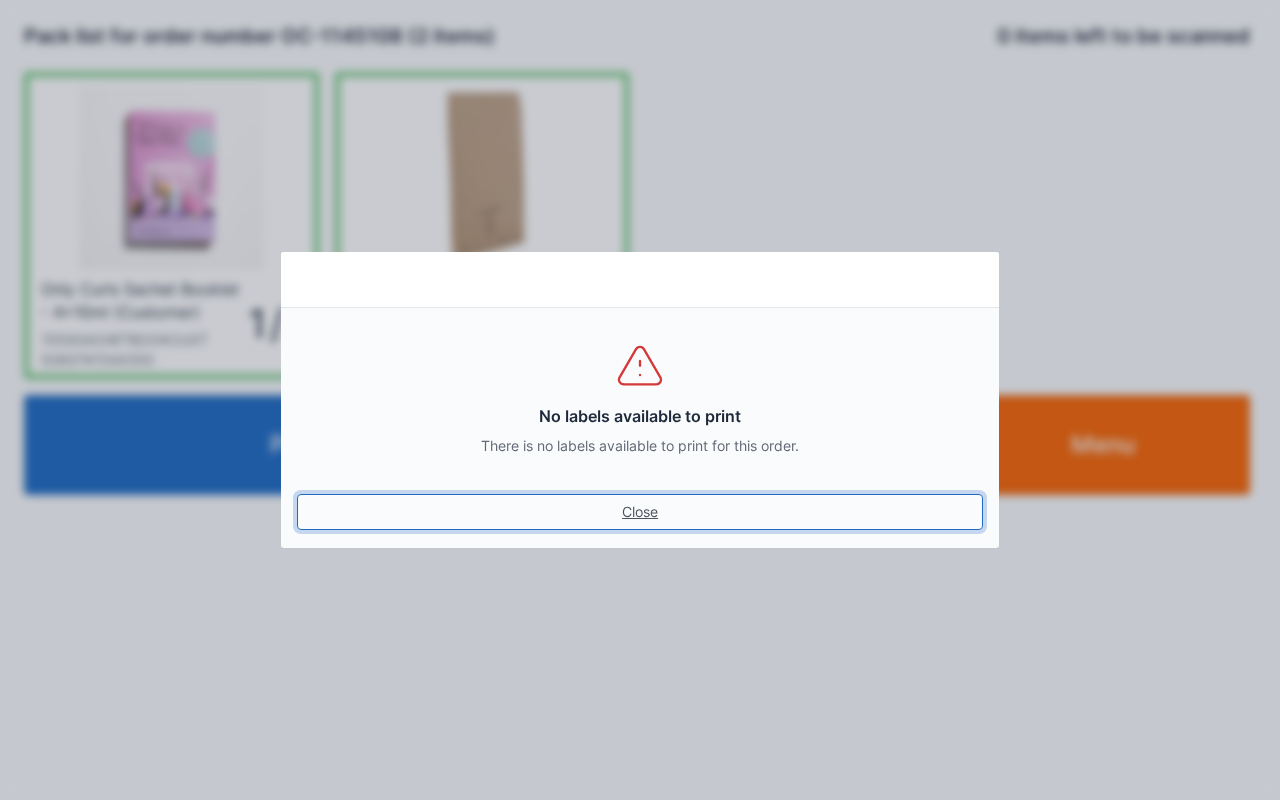click on "Close" at bounding box center [640, 512] 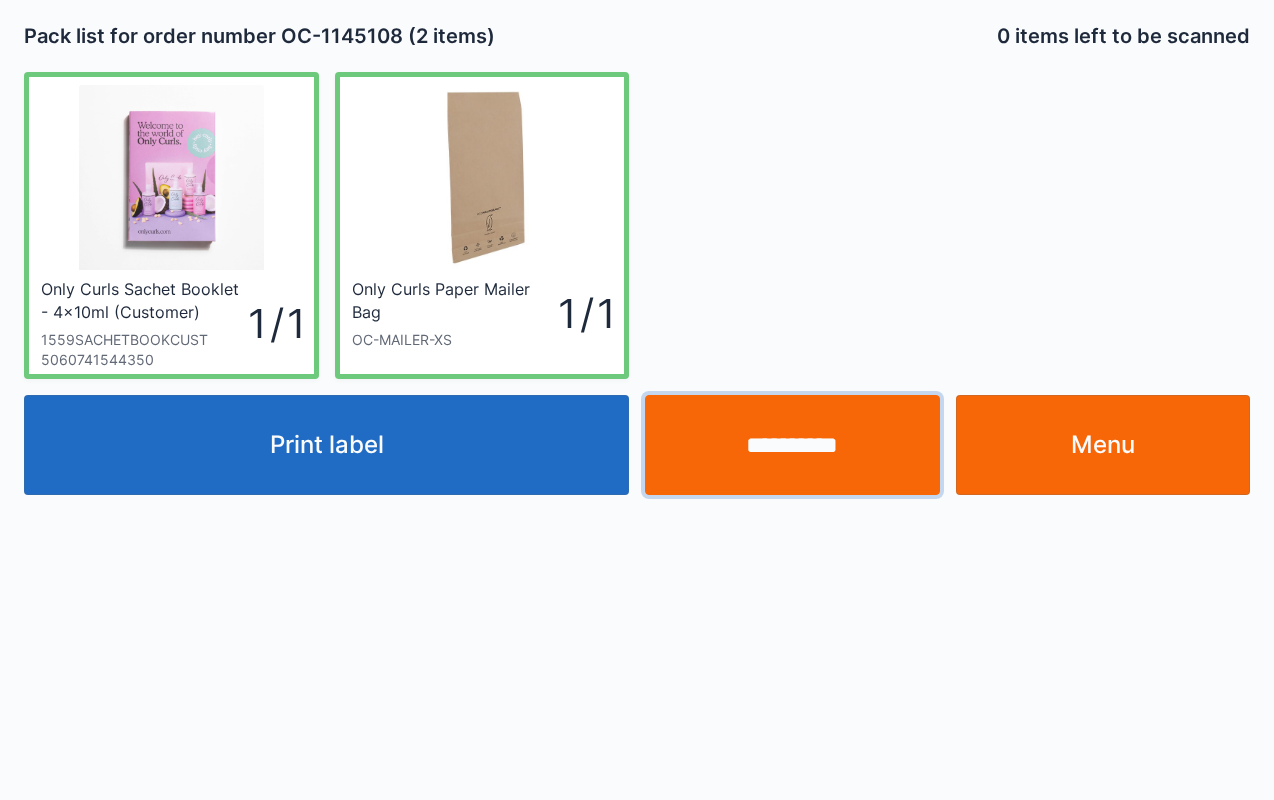 click on "**********" at bounding box center (792, 445) 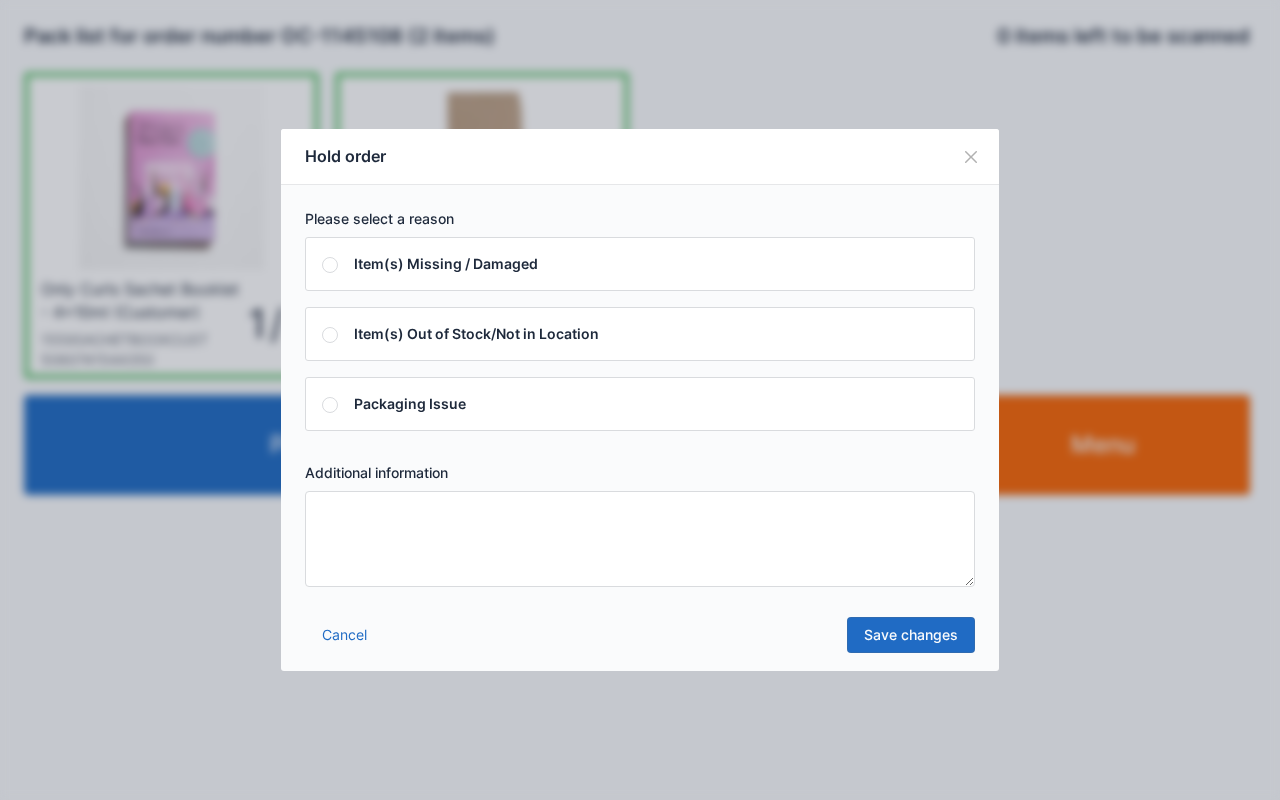 click at bounding box center [640, 539] 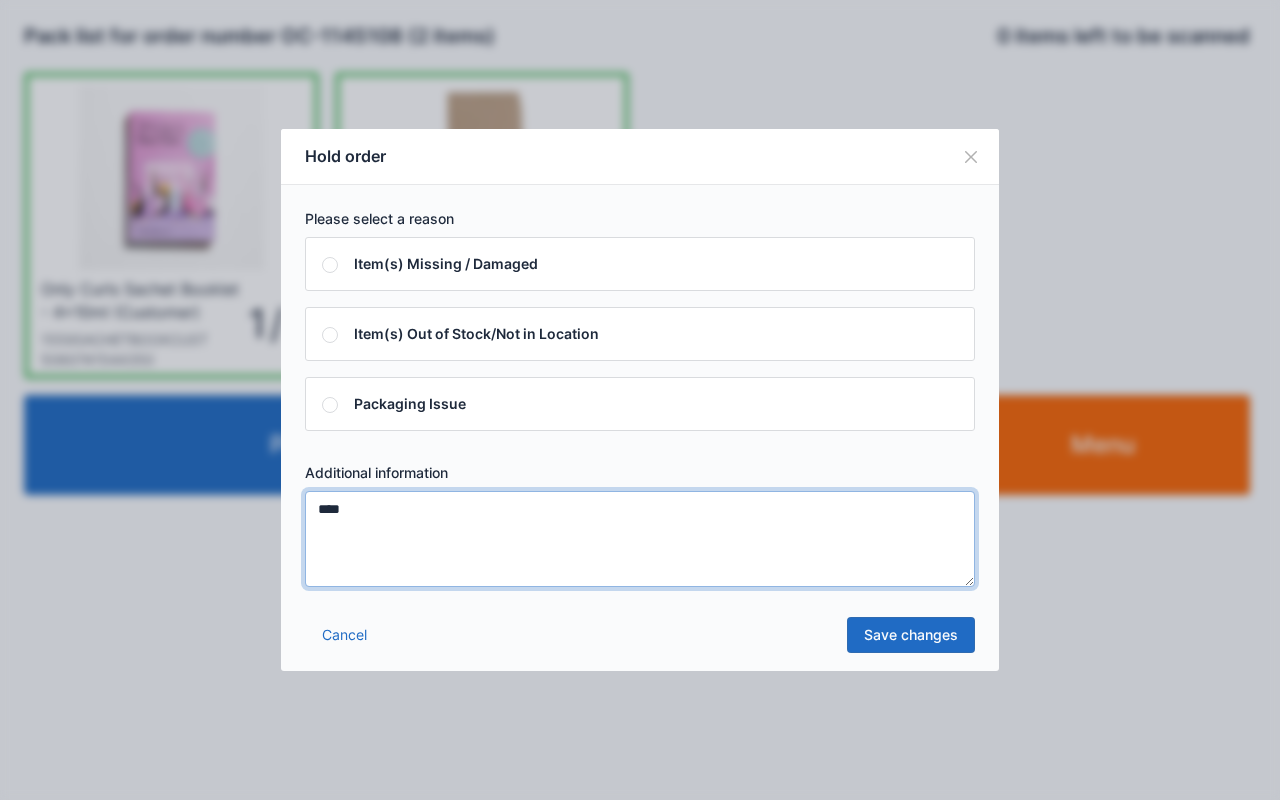 type on "****" 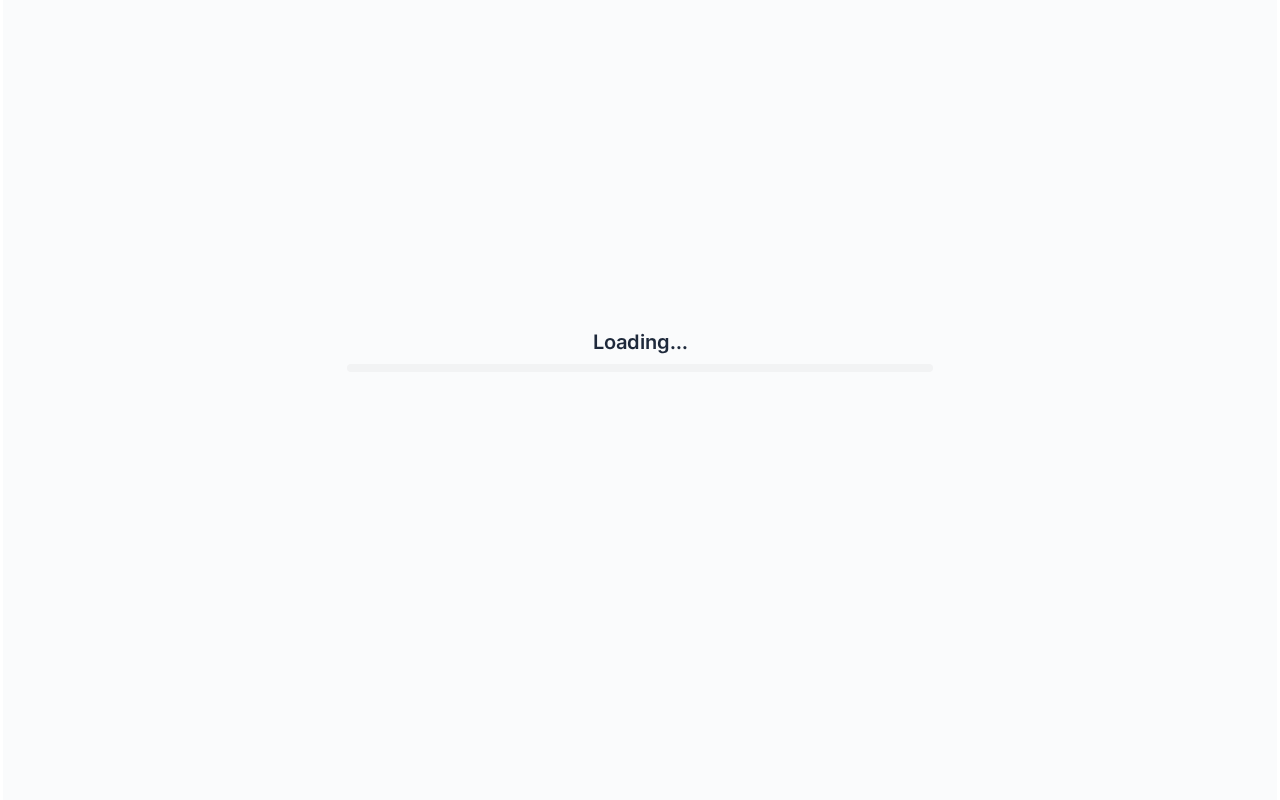 scroll, scrollTop: 0, scrollLeft: 0, axis: both 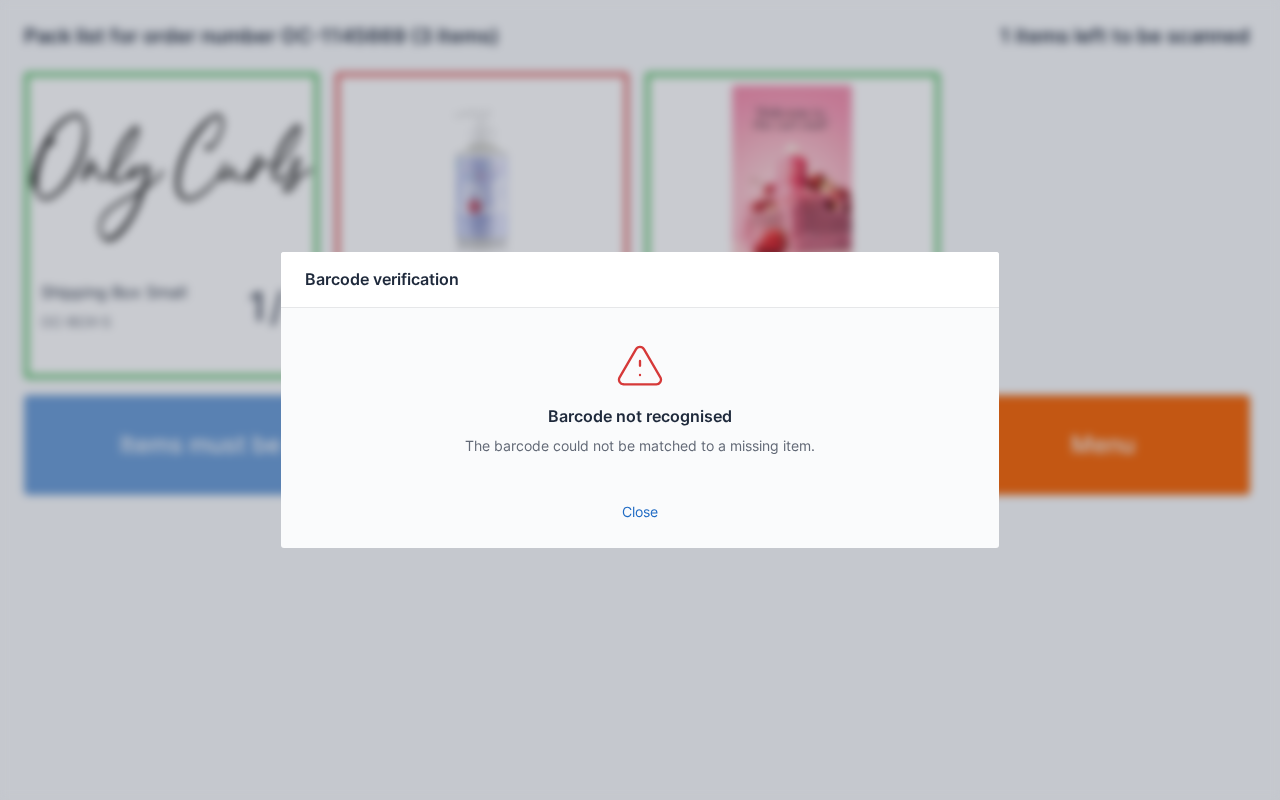 click on "Close" at bounding box center (640, 512) 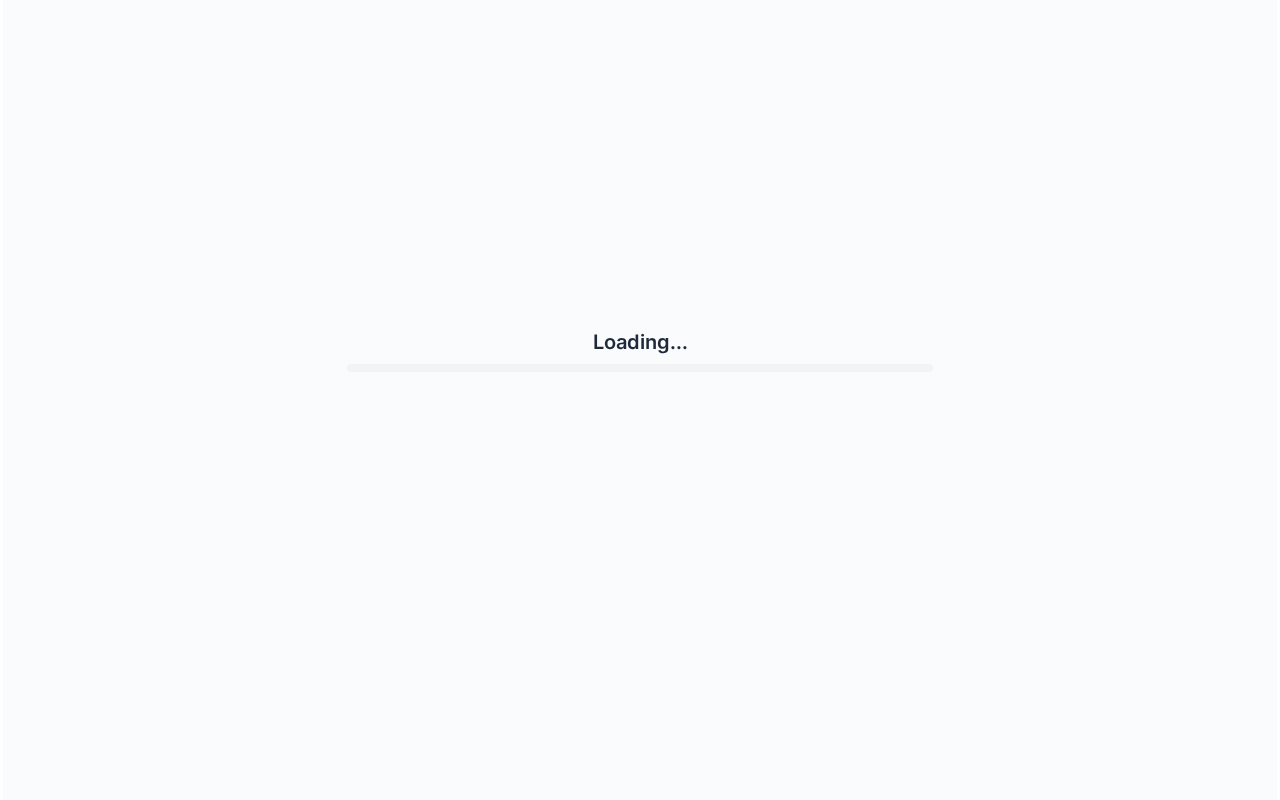 scroll, scrollTop: 0, scrollLeft: 0, axis: both 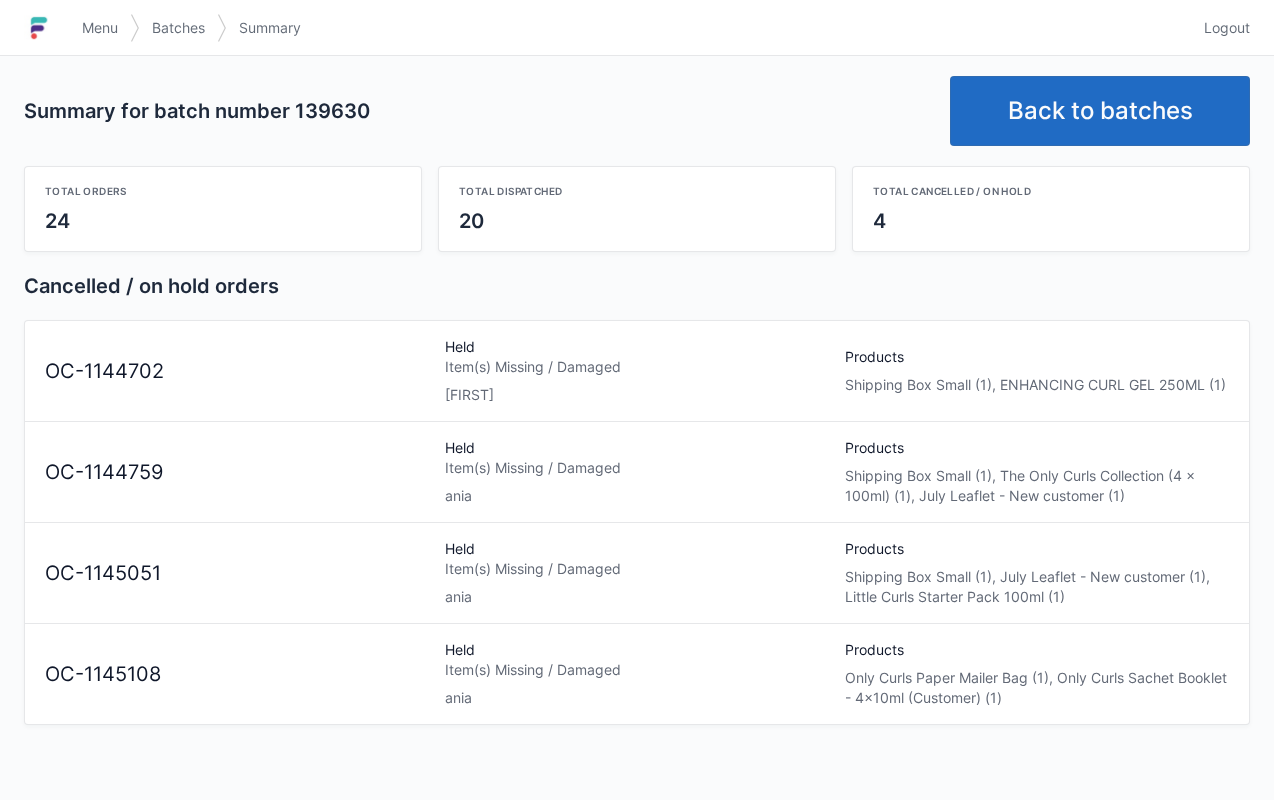 click on "Menu" at bounding box center [100, 28] 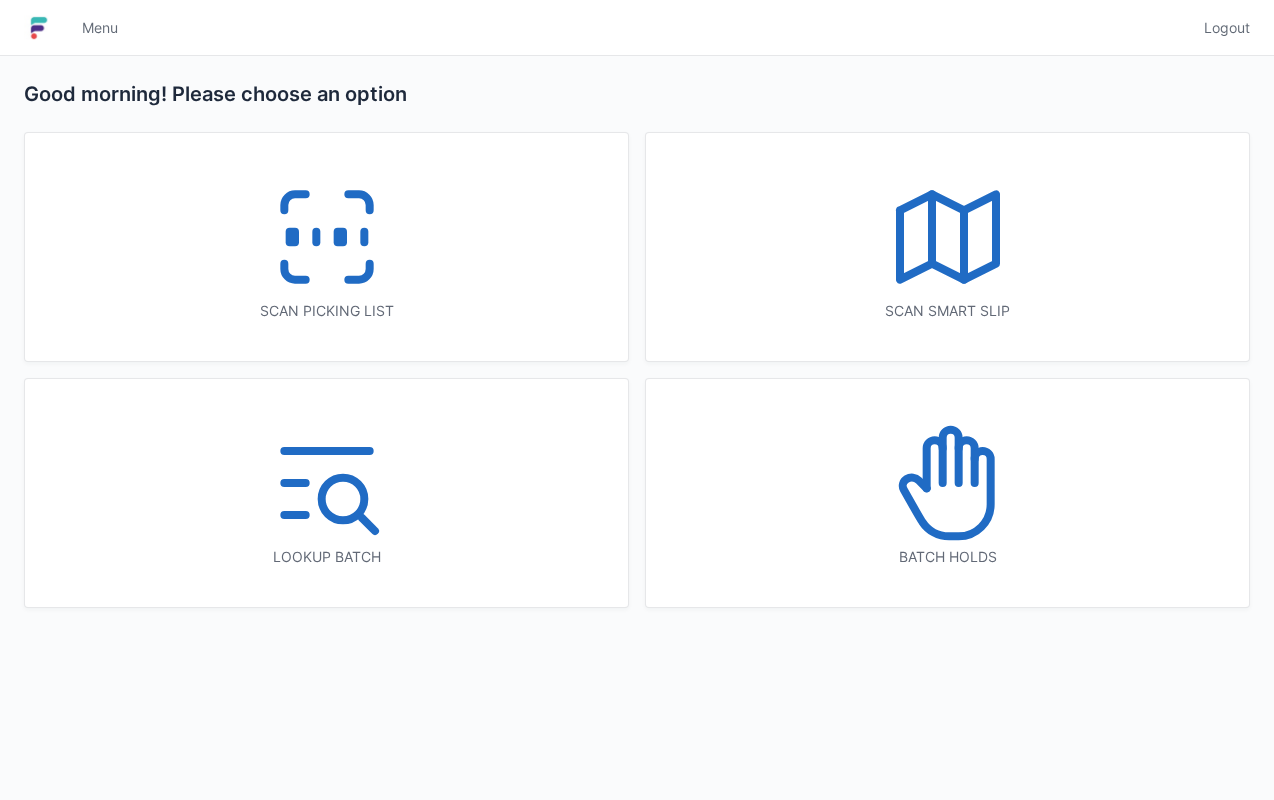 scroll, scrollTop: 0, scrollLeft: 0, axis: both 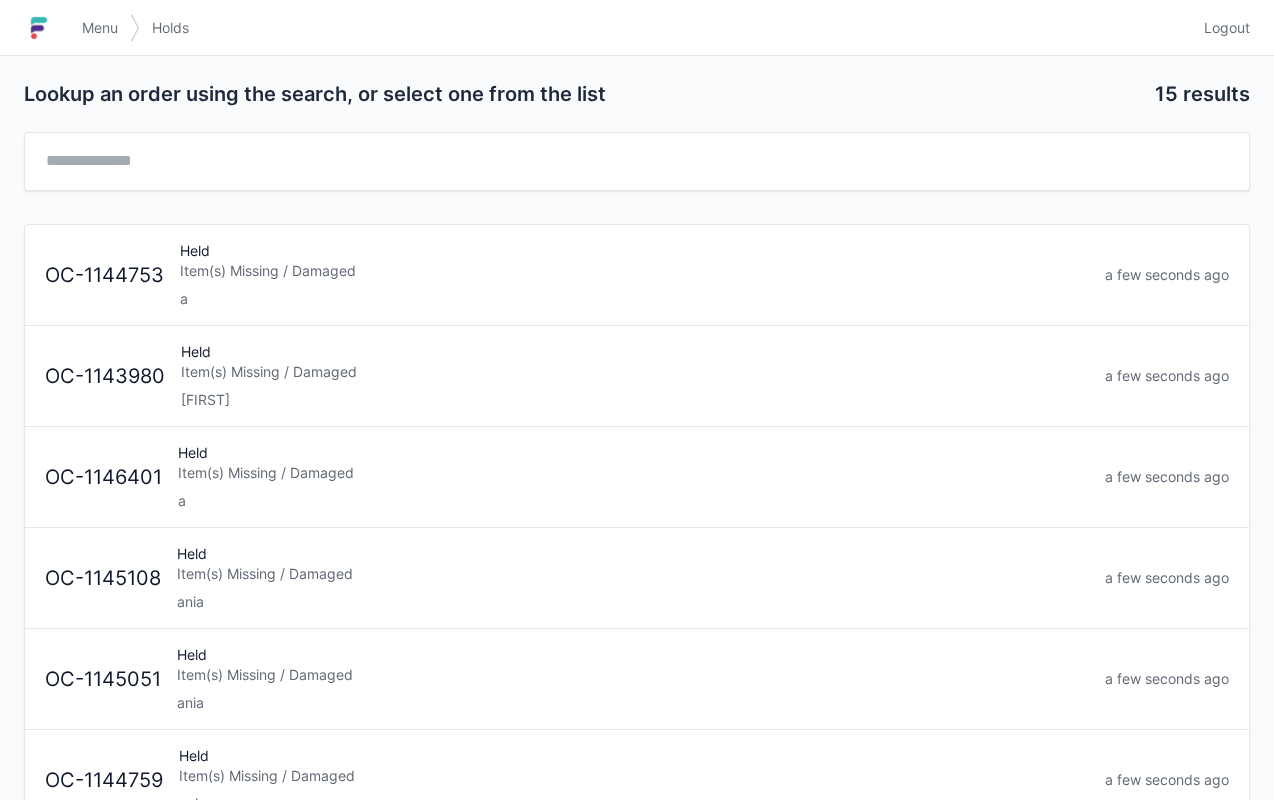 click on "Item(s) Missing / Damaged" at bounding box center [633, 574] 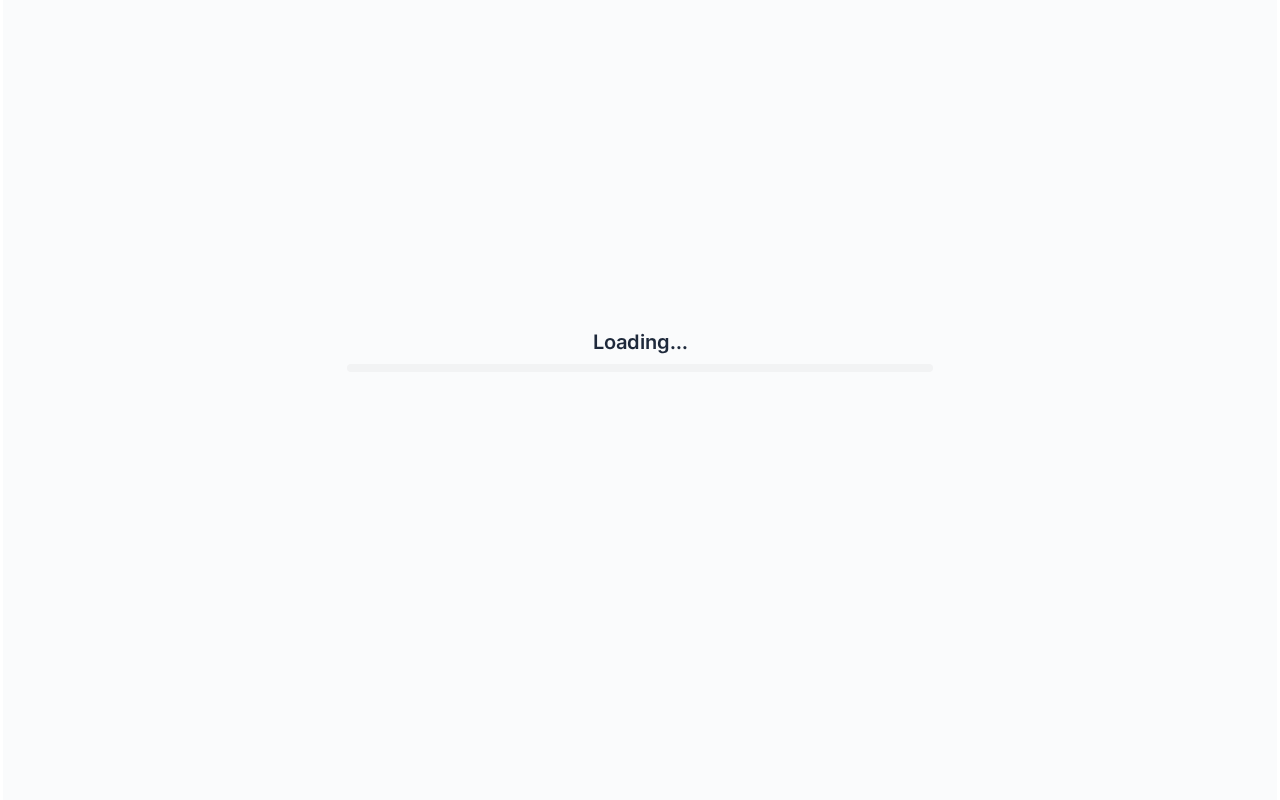scroll, scrollTop: 0, scrollLeft: 0, axis: both 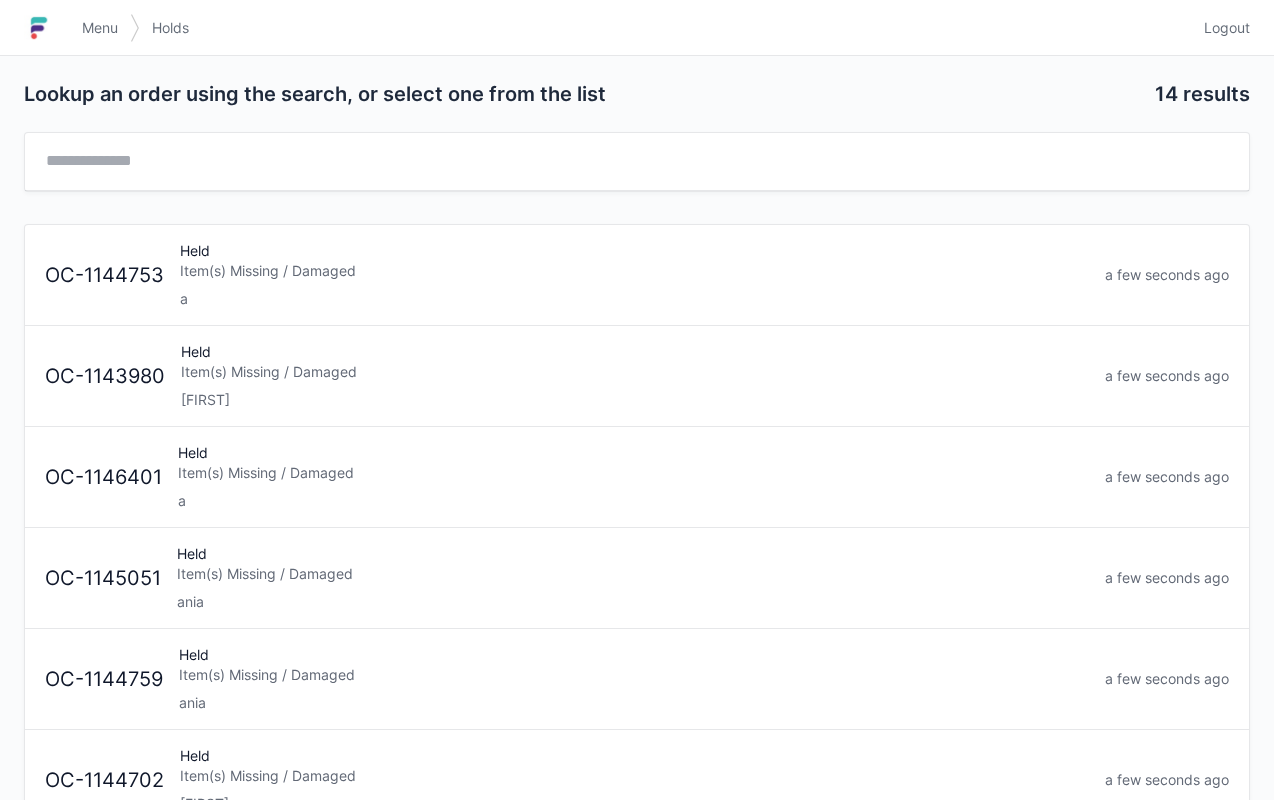 click on "ania" at bounding box center [633, 602] 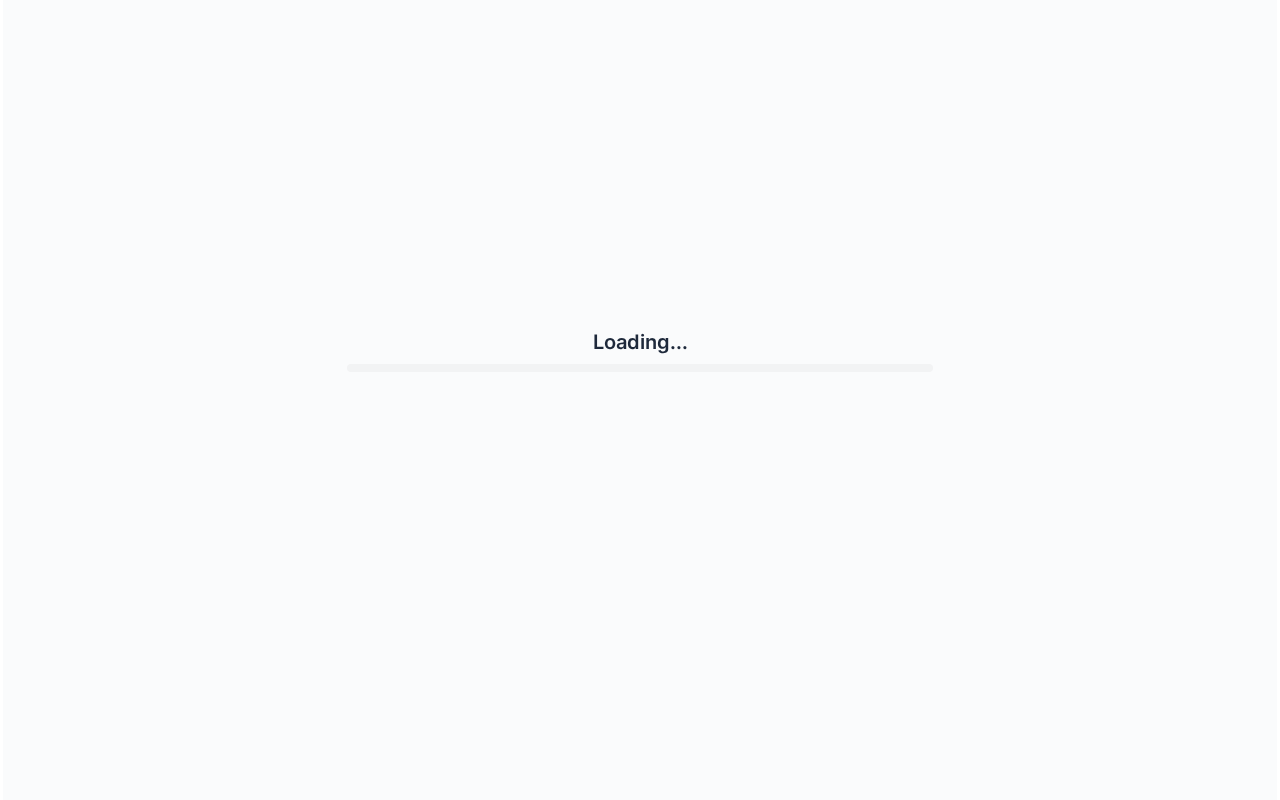 scroll, scrollTop: 0, scrollLeft: 0, axis: both 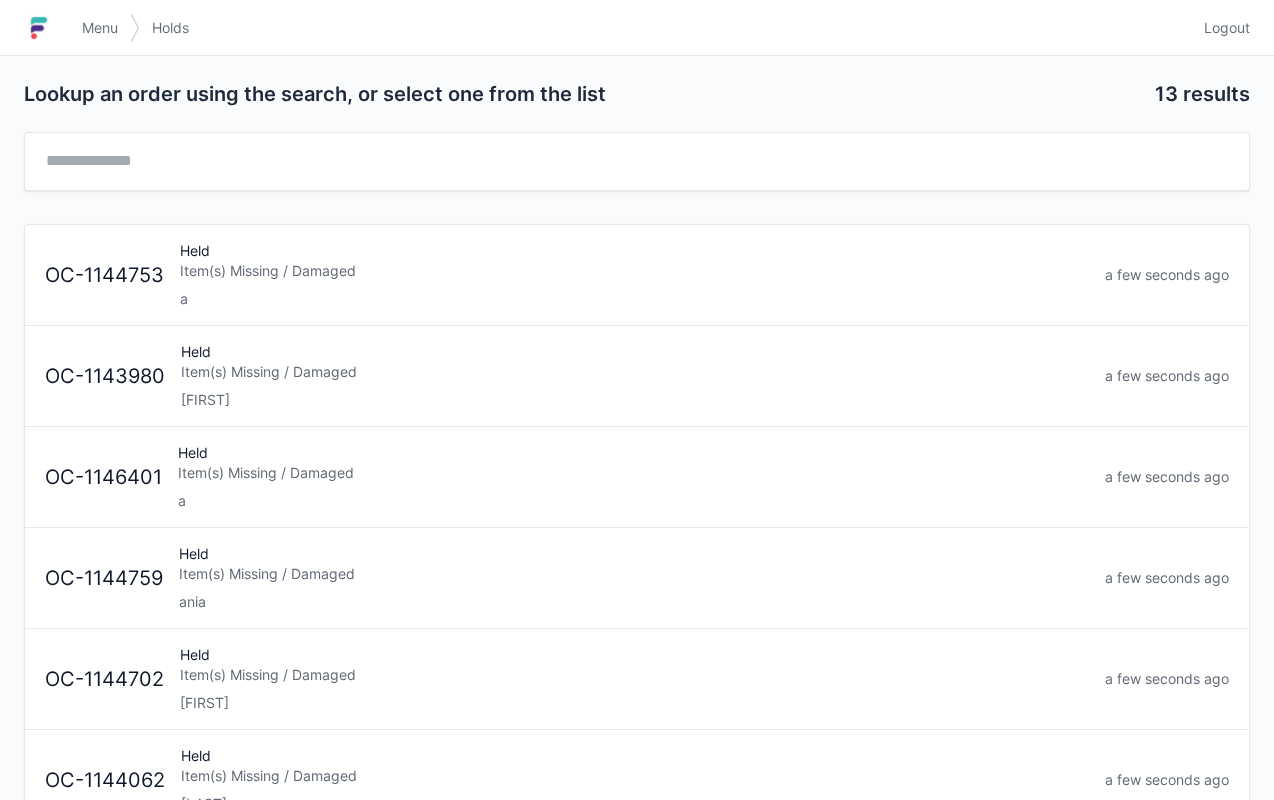 click on "Item(s) Missing / Damaged" at bounding box center [634, 574] 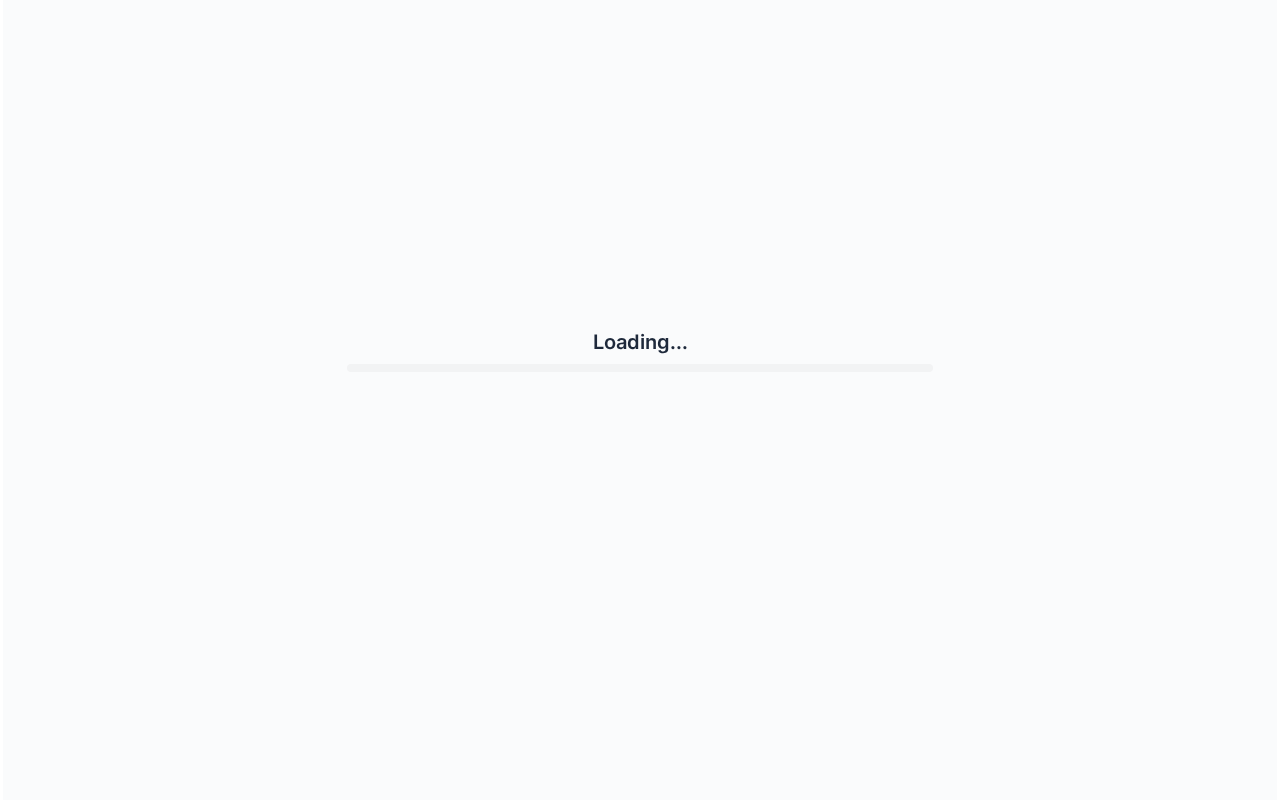 scroll, scrollTop: 0, scrollLeft: 0, axis: both 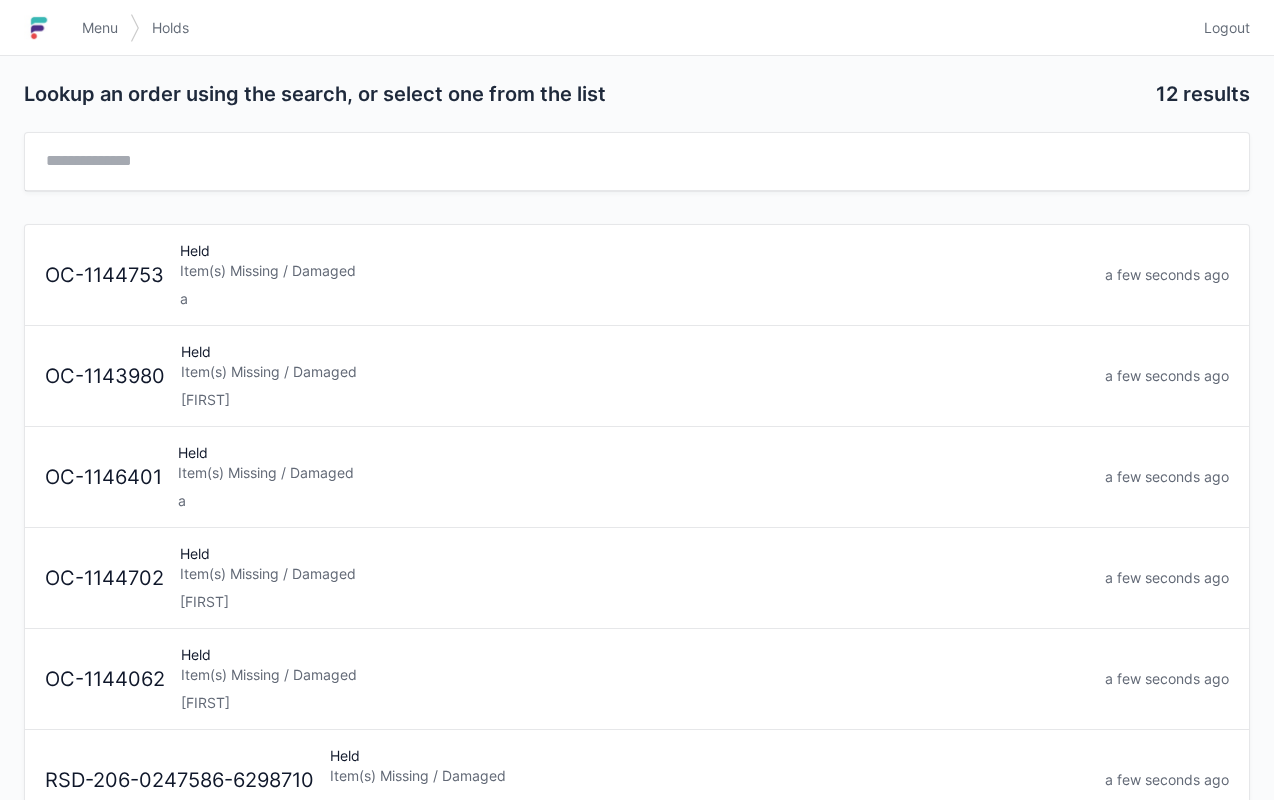 click on "[FIRST]" at bounding box center [634, 602] 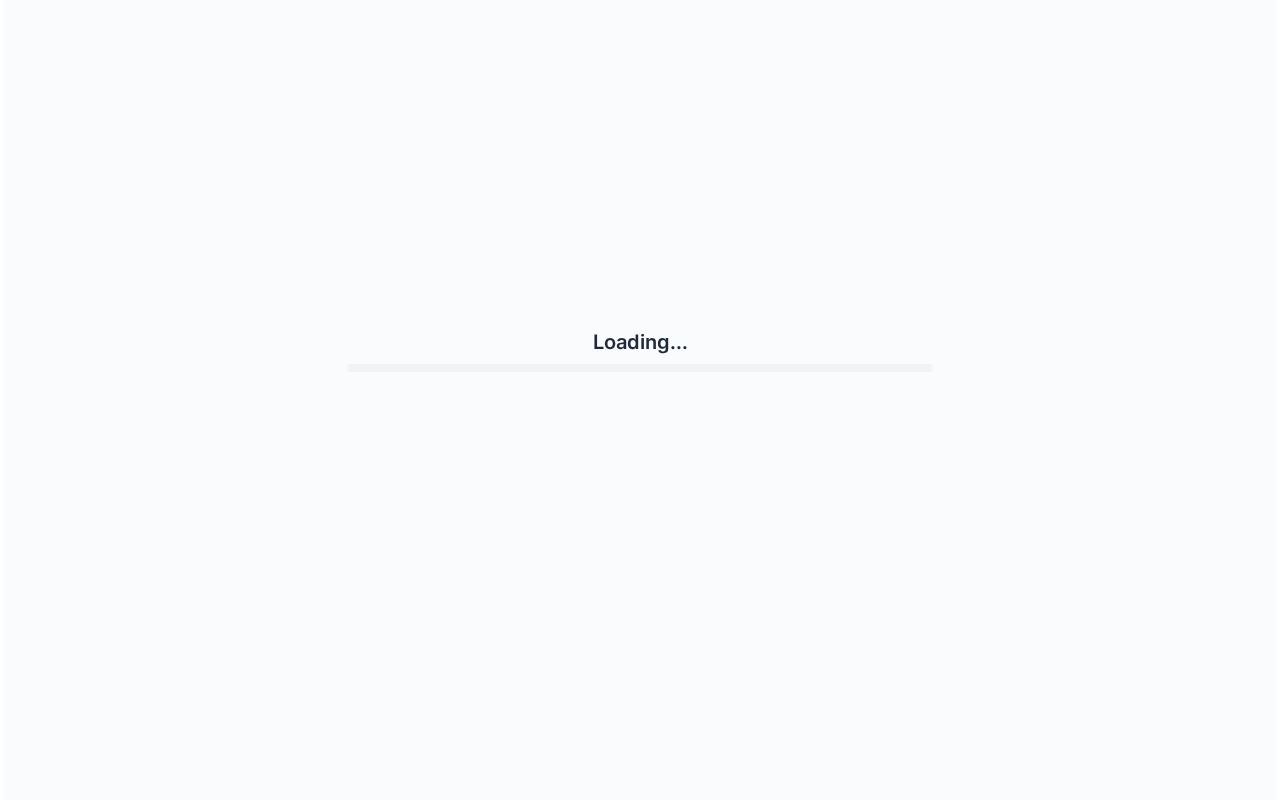 scroll, scrollTop: 0, scrollLeft: 0, axis: both 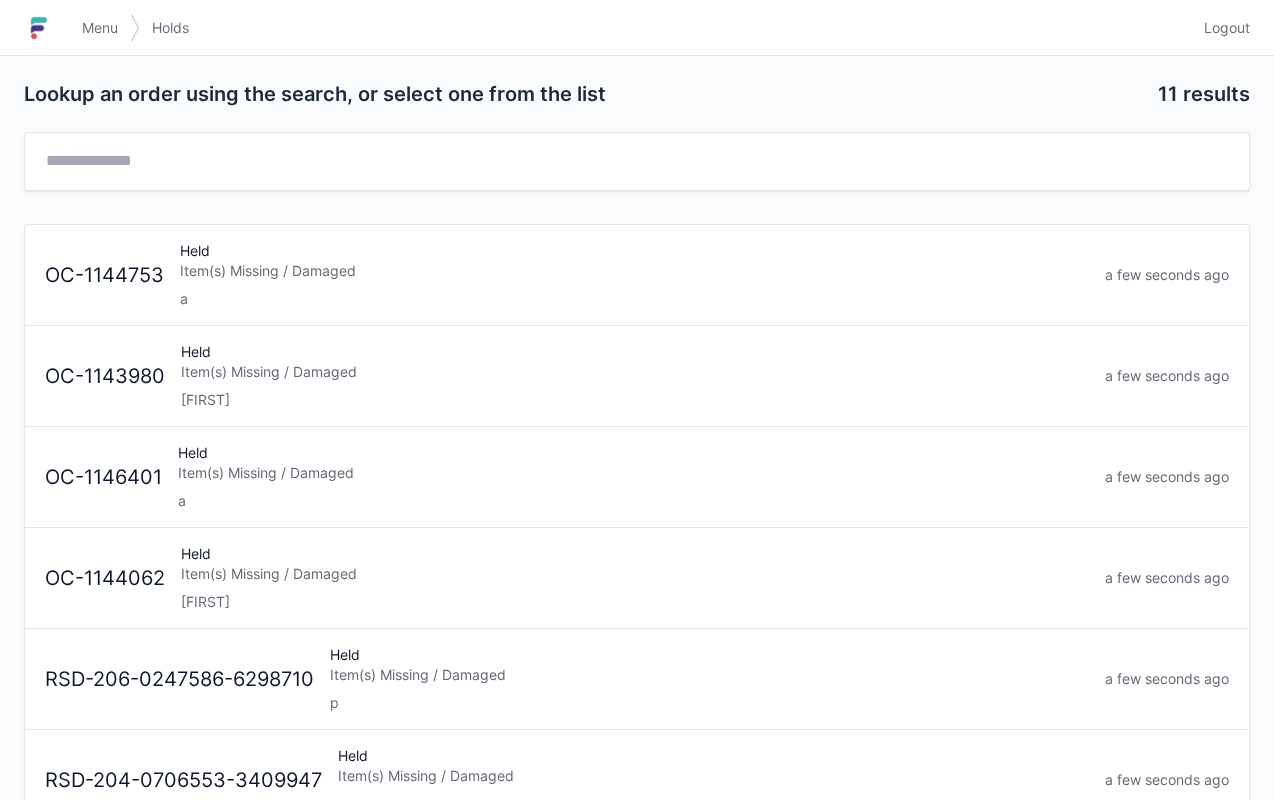 click on "Menu" at bounding box center [100, 28] 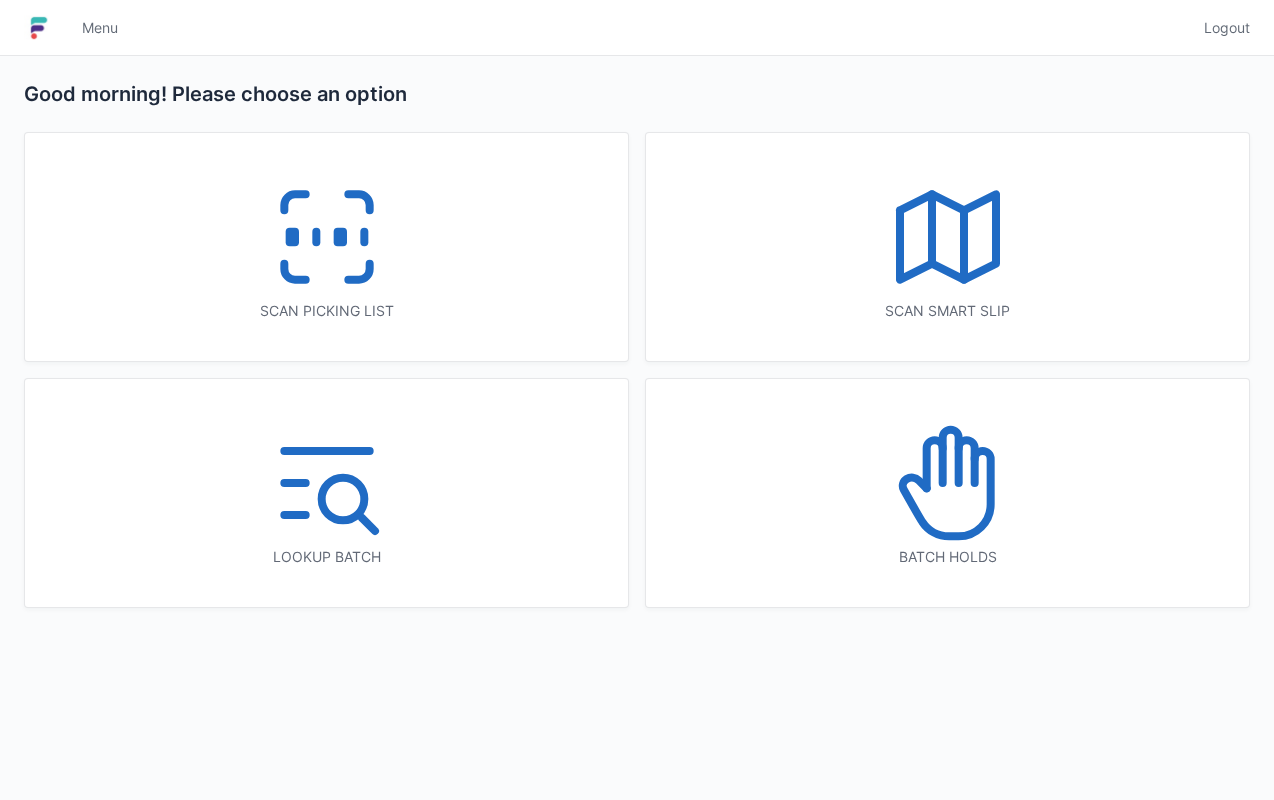 scroll, scrollTop: 0, scrollLeft: 0, axis: both 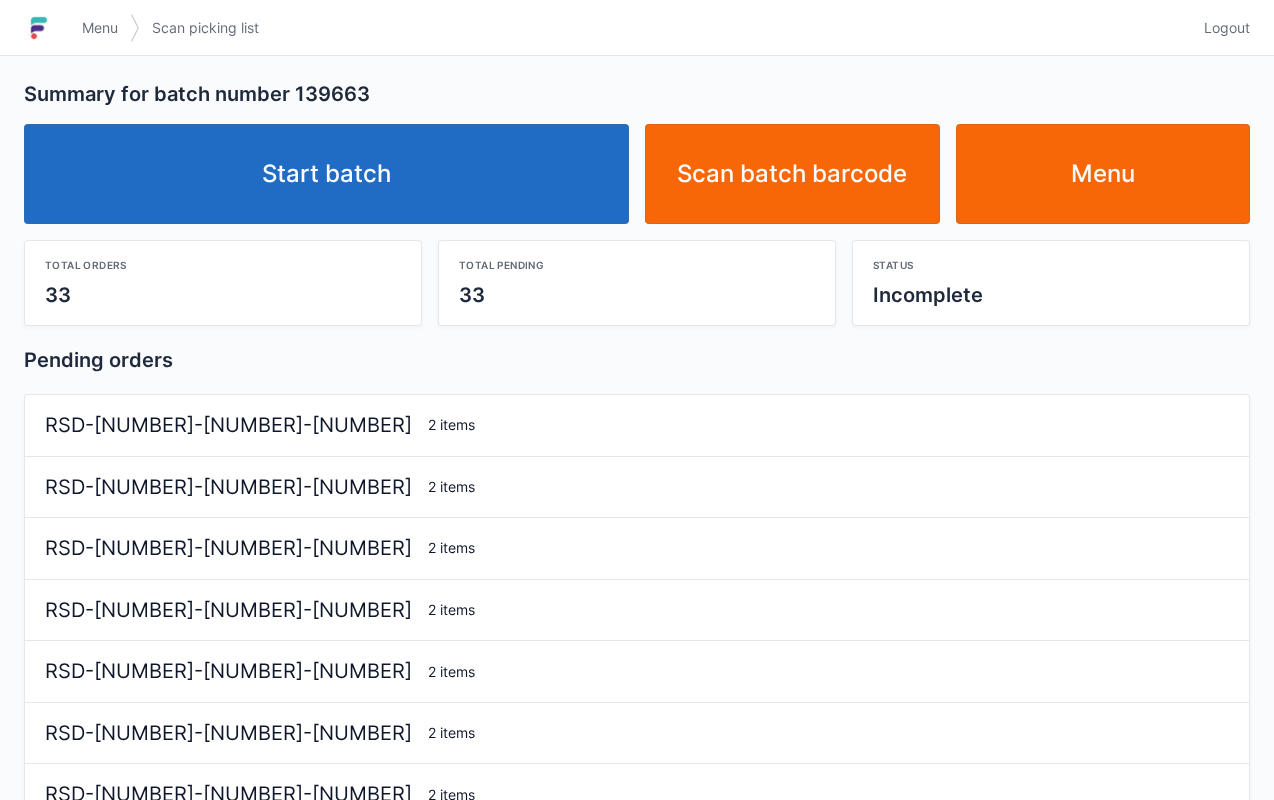 click on "Start batch" at bounding box center [326, 174] 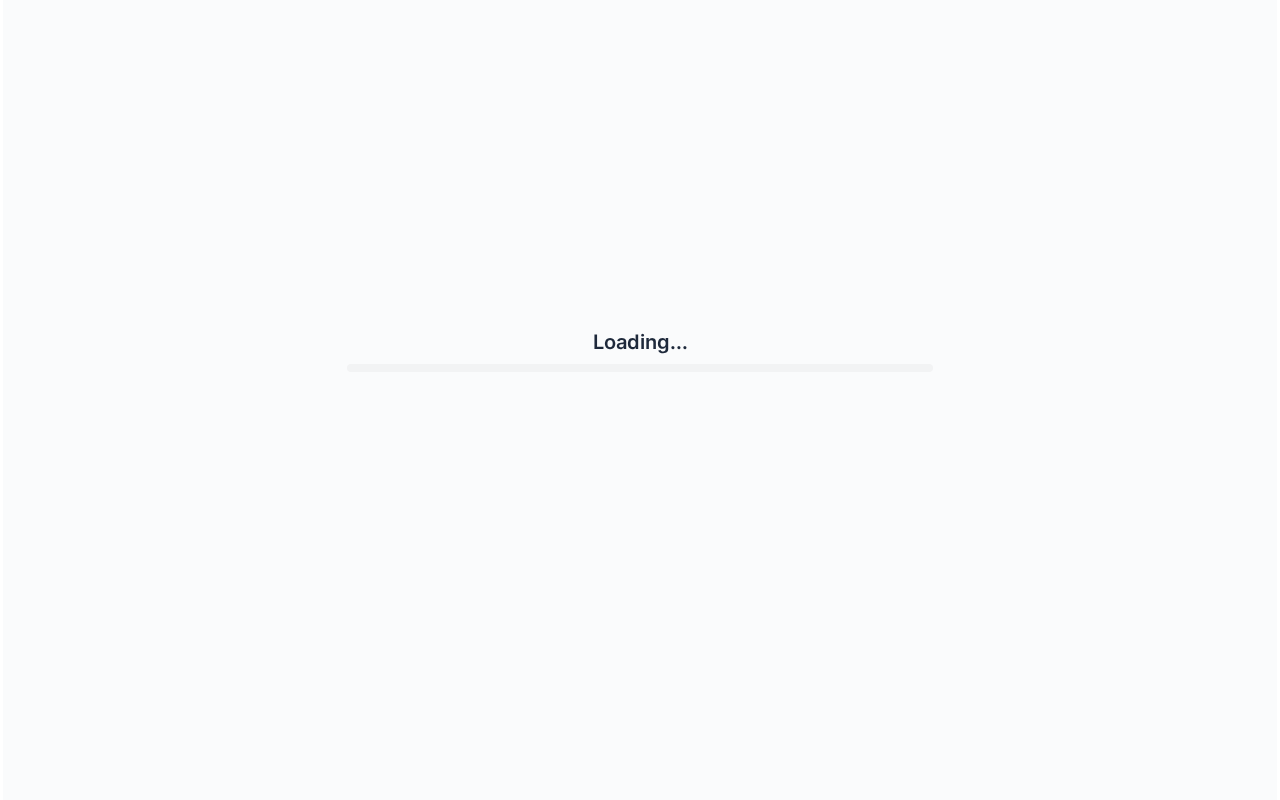 scroll, scrollTop: 0, scrollLeft: 0, axis: both 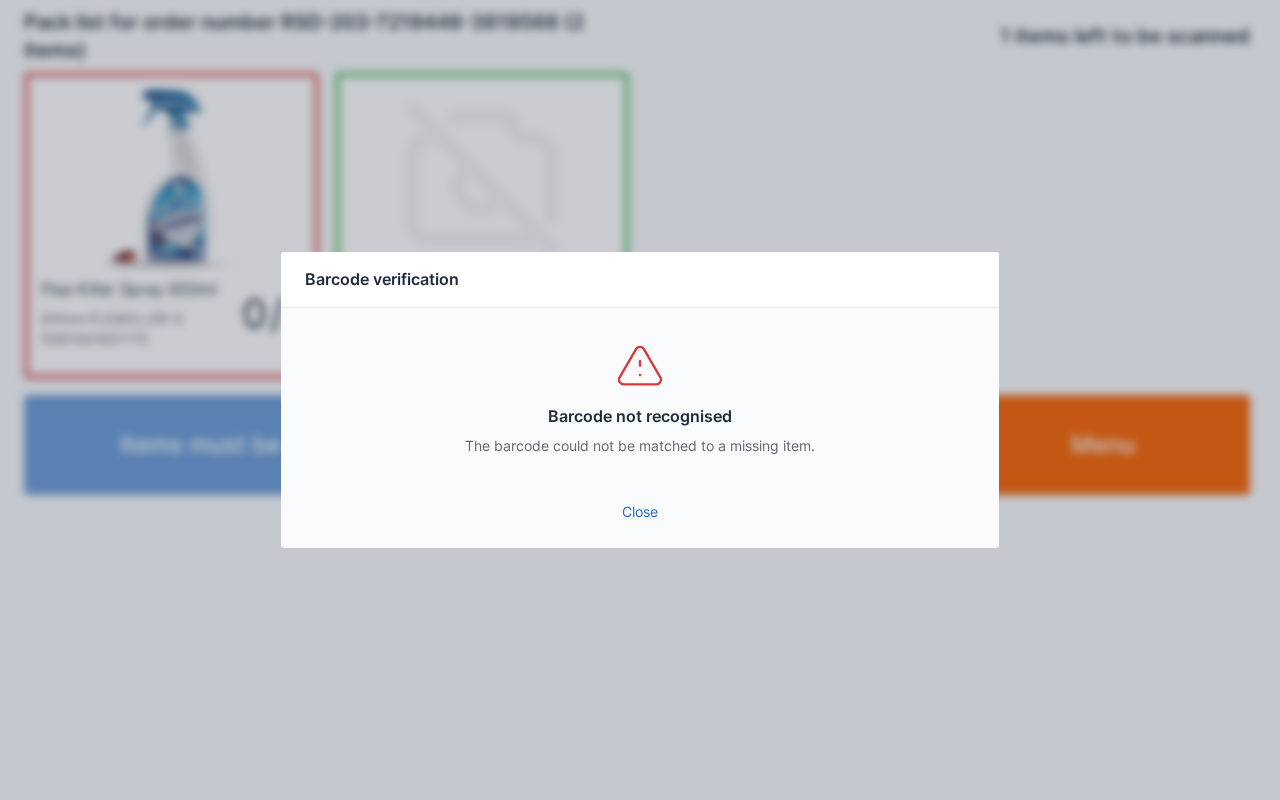 click on "Close" at bounding box center (640, 512) 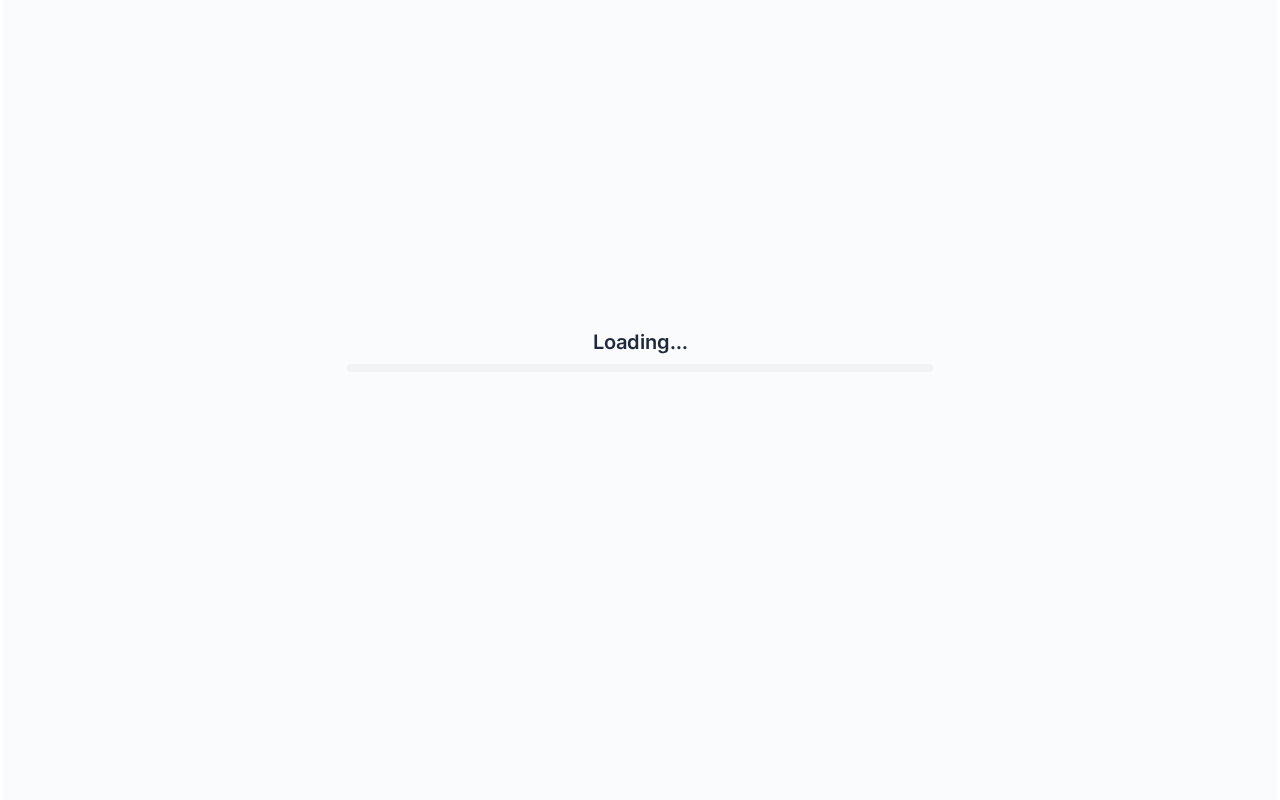 scroll, scrollTop: 0, scrollLeft: 0, axis: both 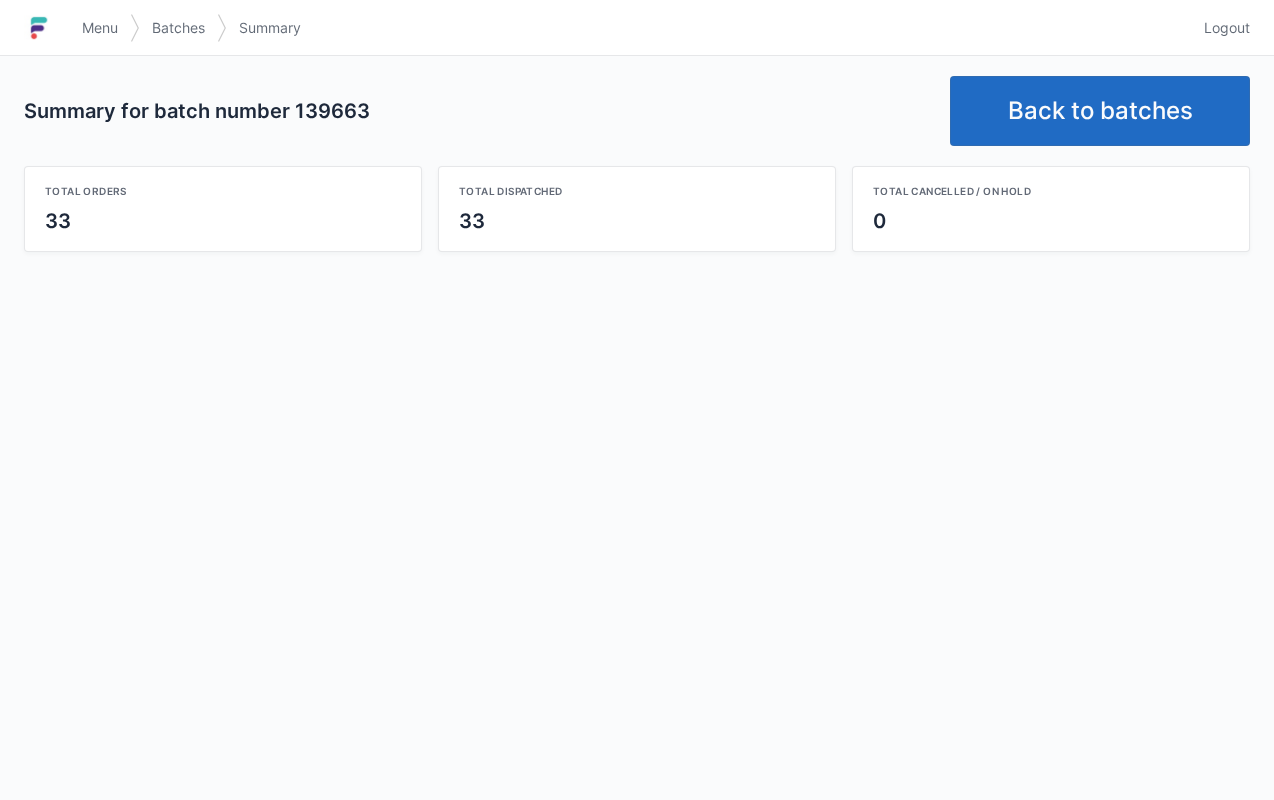 click on "Back to batches" at bounding box center [1100, 111] 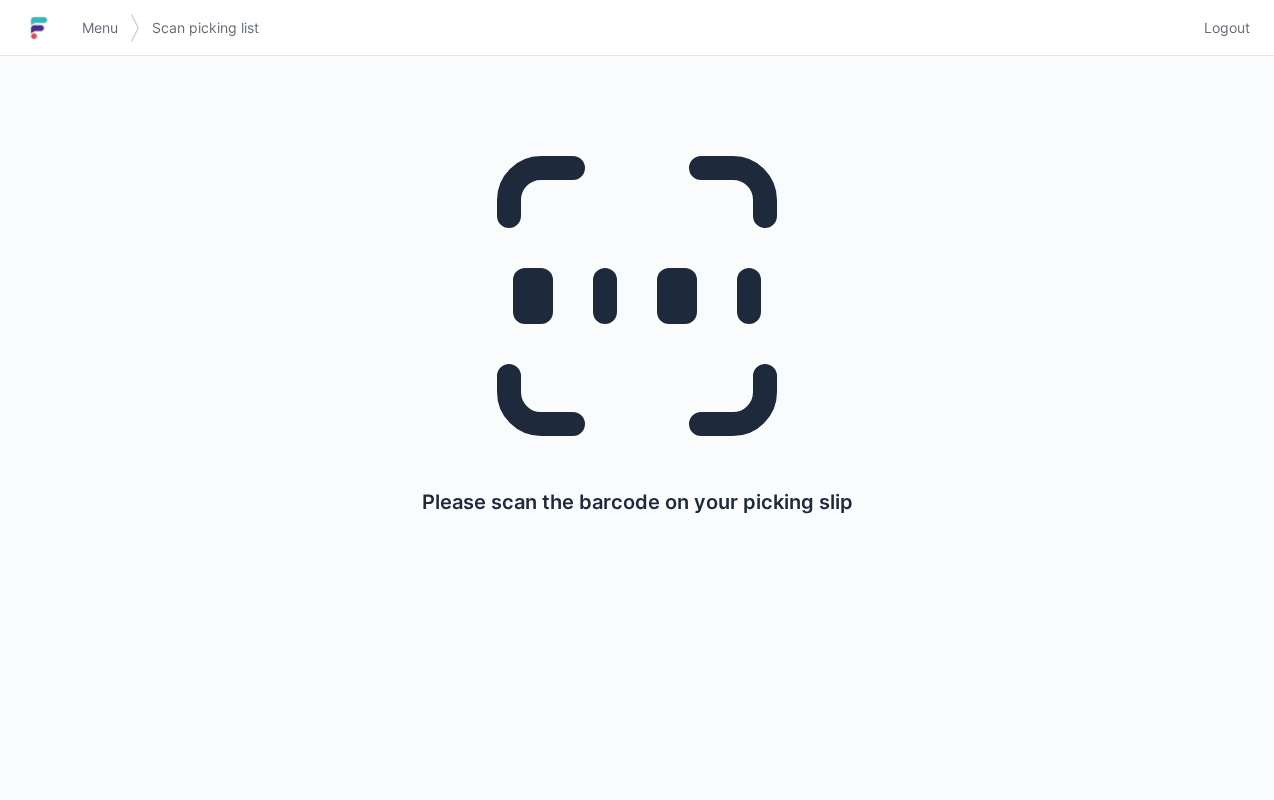 scroll, scrollTop: 0, scrollLeft: 0, axis: both 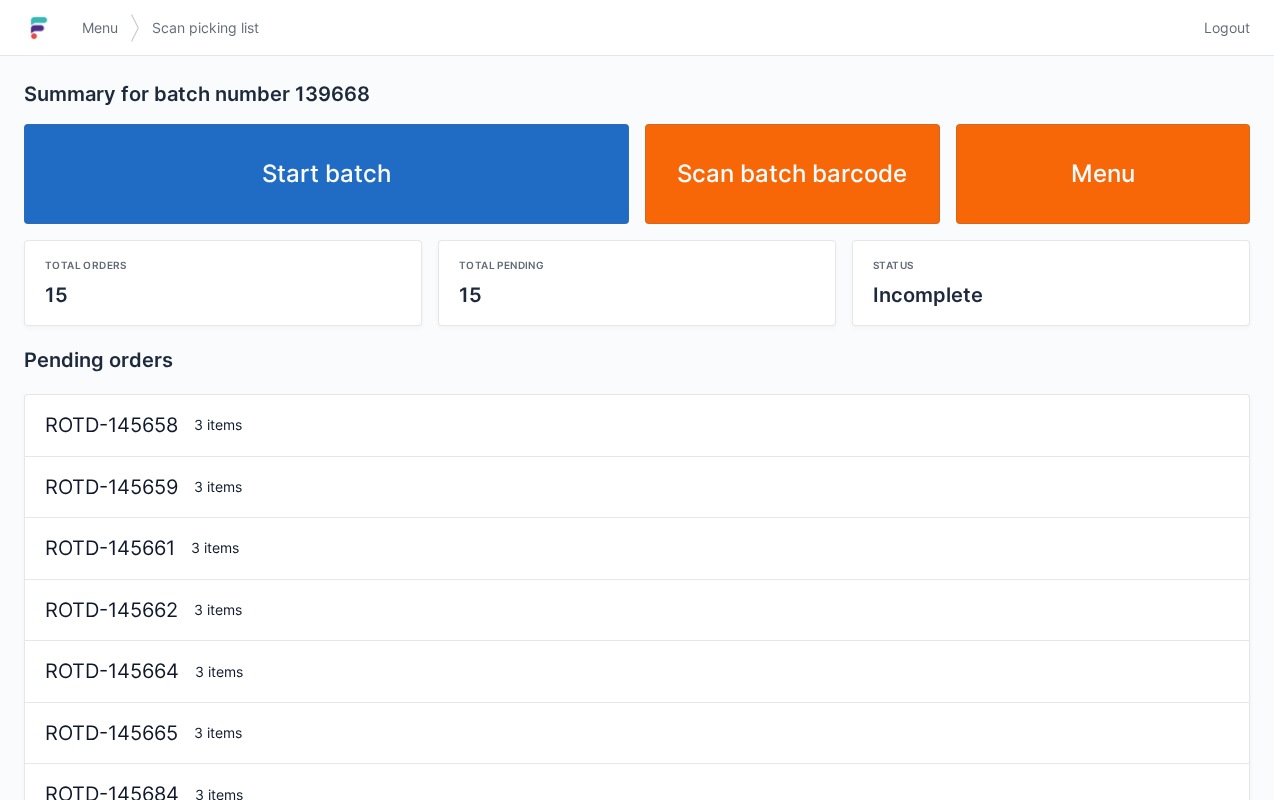 click on "Start batch" at bounding box center (326, 174) 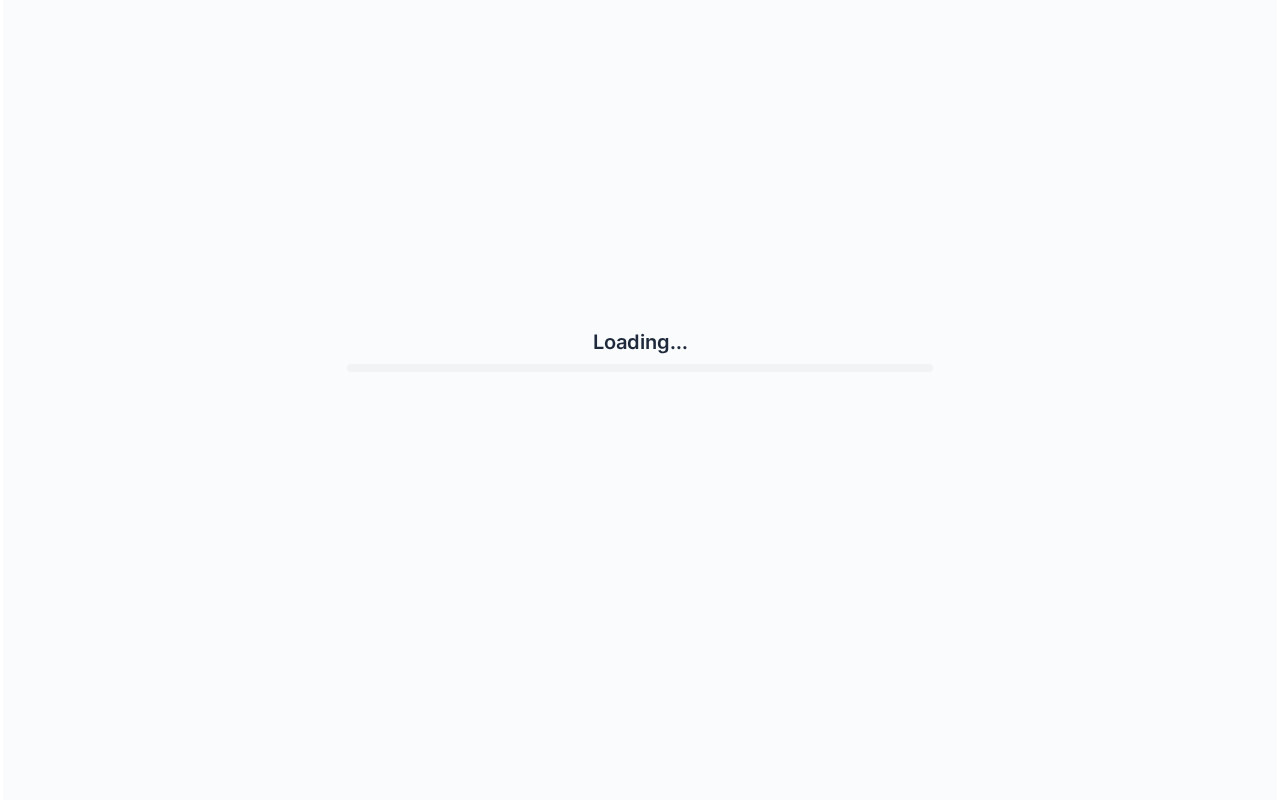 scroll, scrollTop: 0, scrollLeft: 0, axis: both 